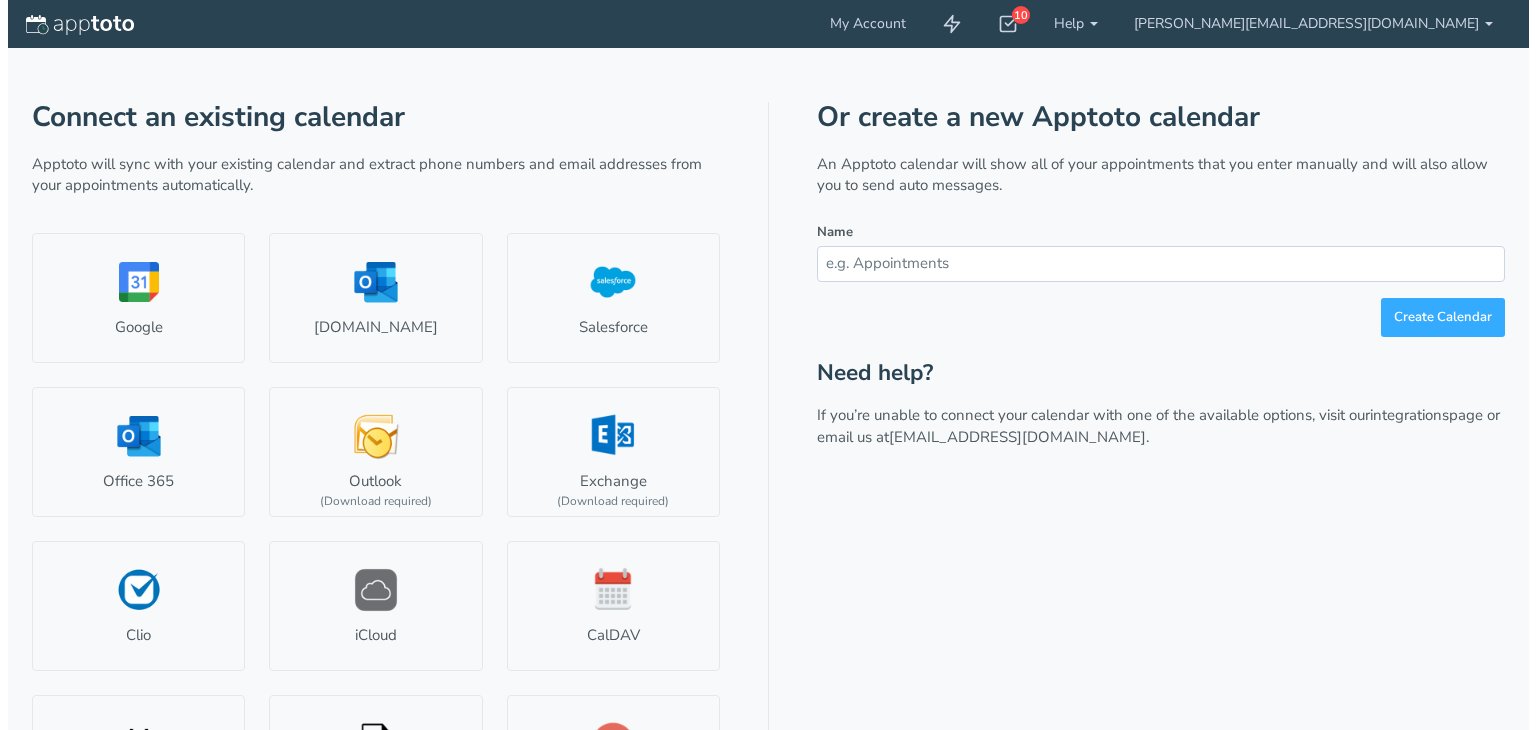 scroll, scrollTop: 0, scrollLeft: 0, axis: both 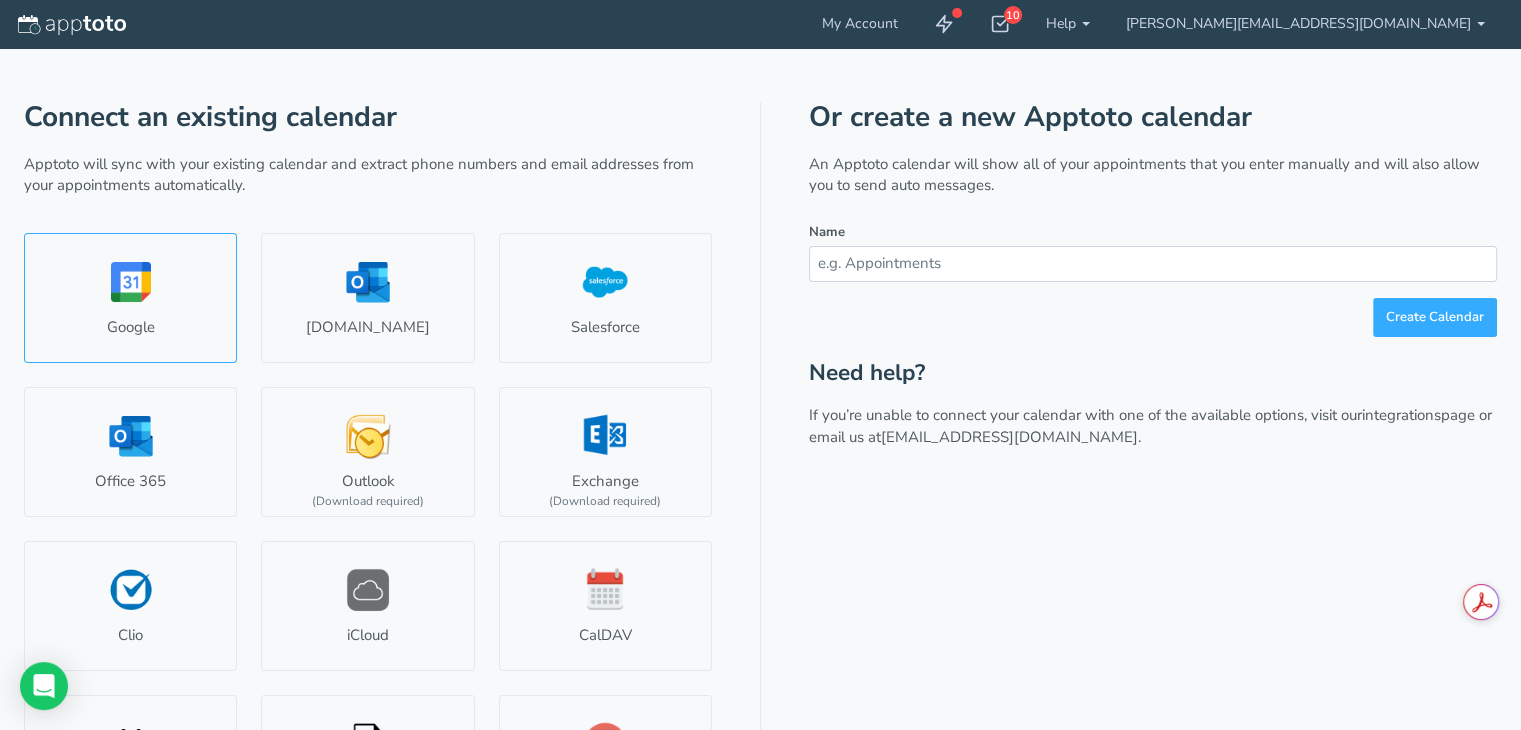 click on "Google" at bounding box center [130, 298] 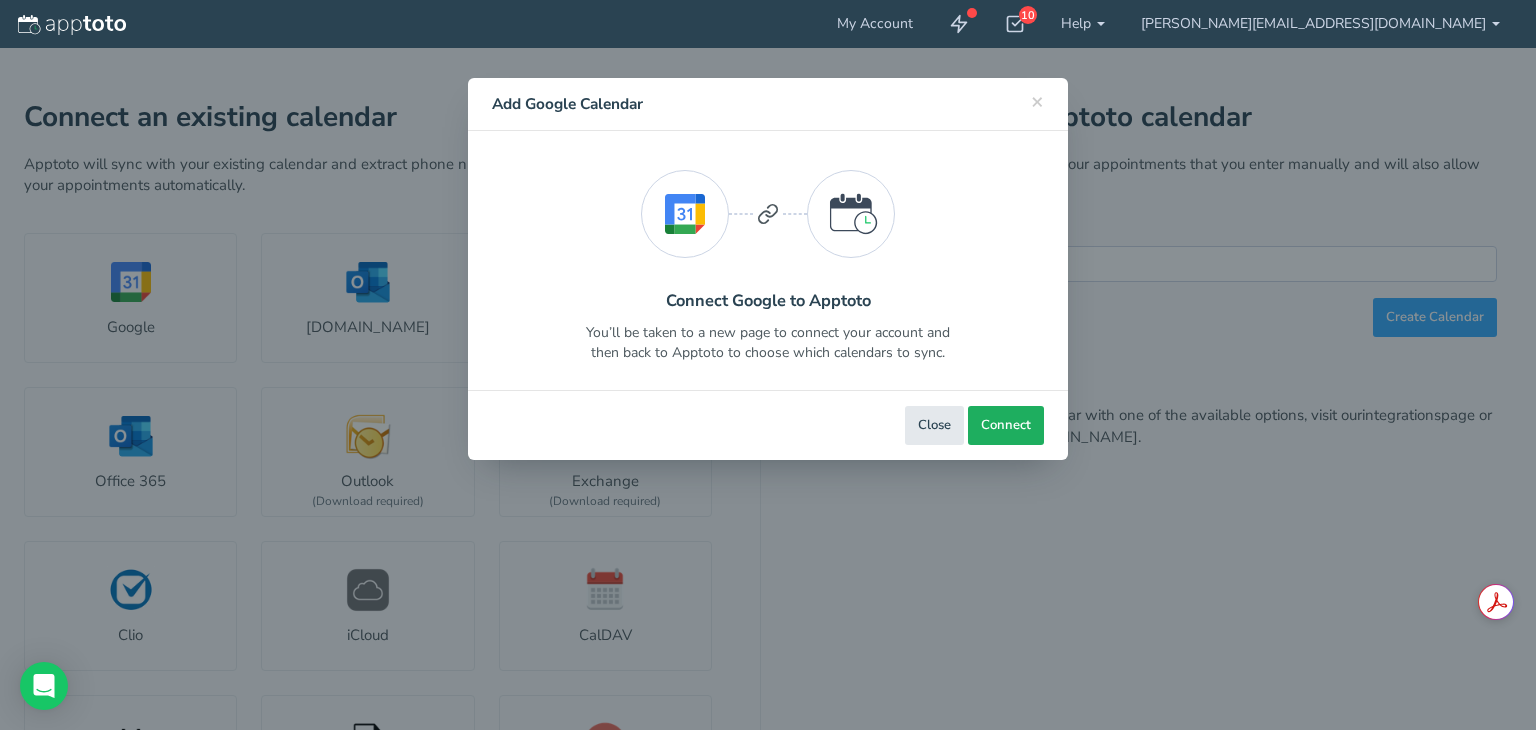 click on "Connect" at bounding box center (1006, 425) 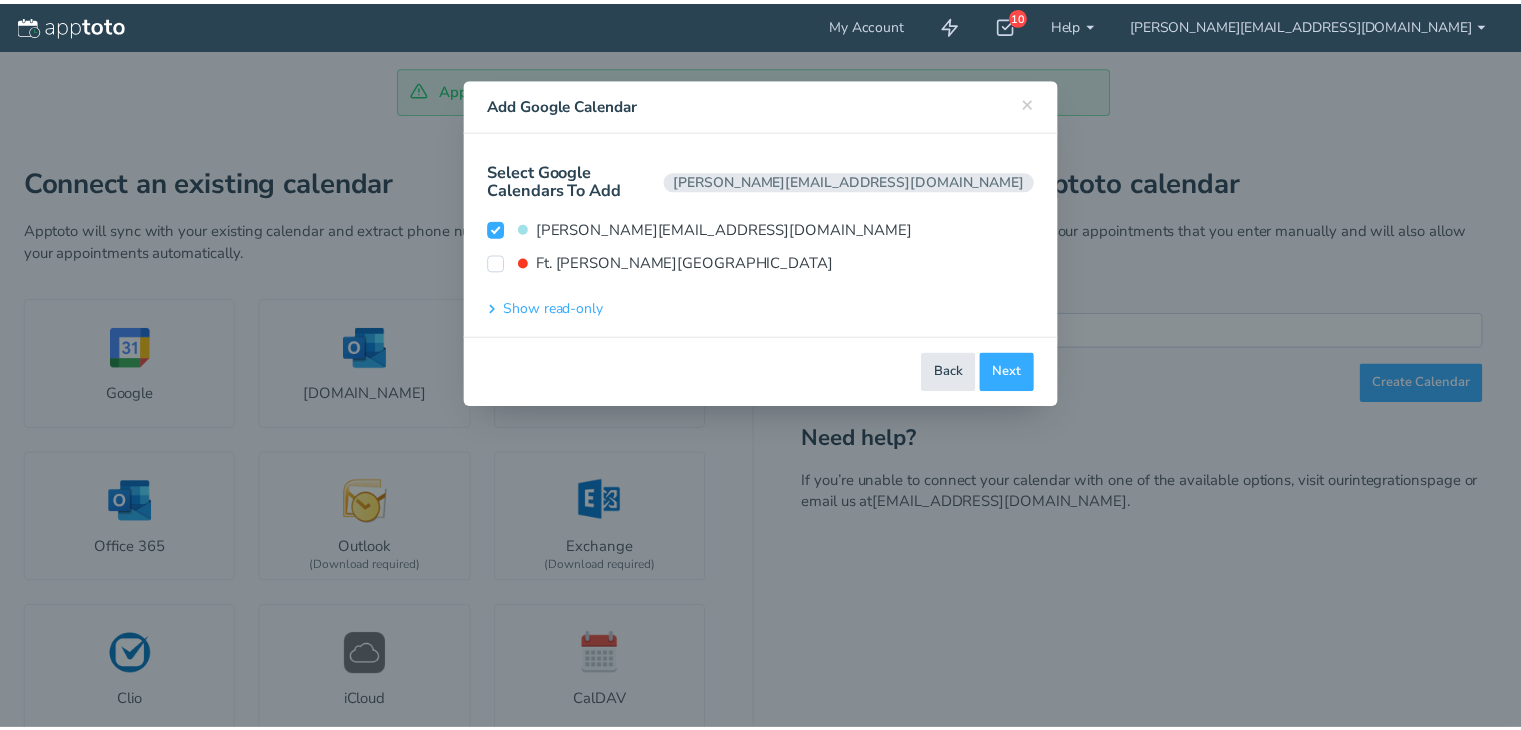 scroll, scrollTop: 0, scrollLeft: 0, axis: both 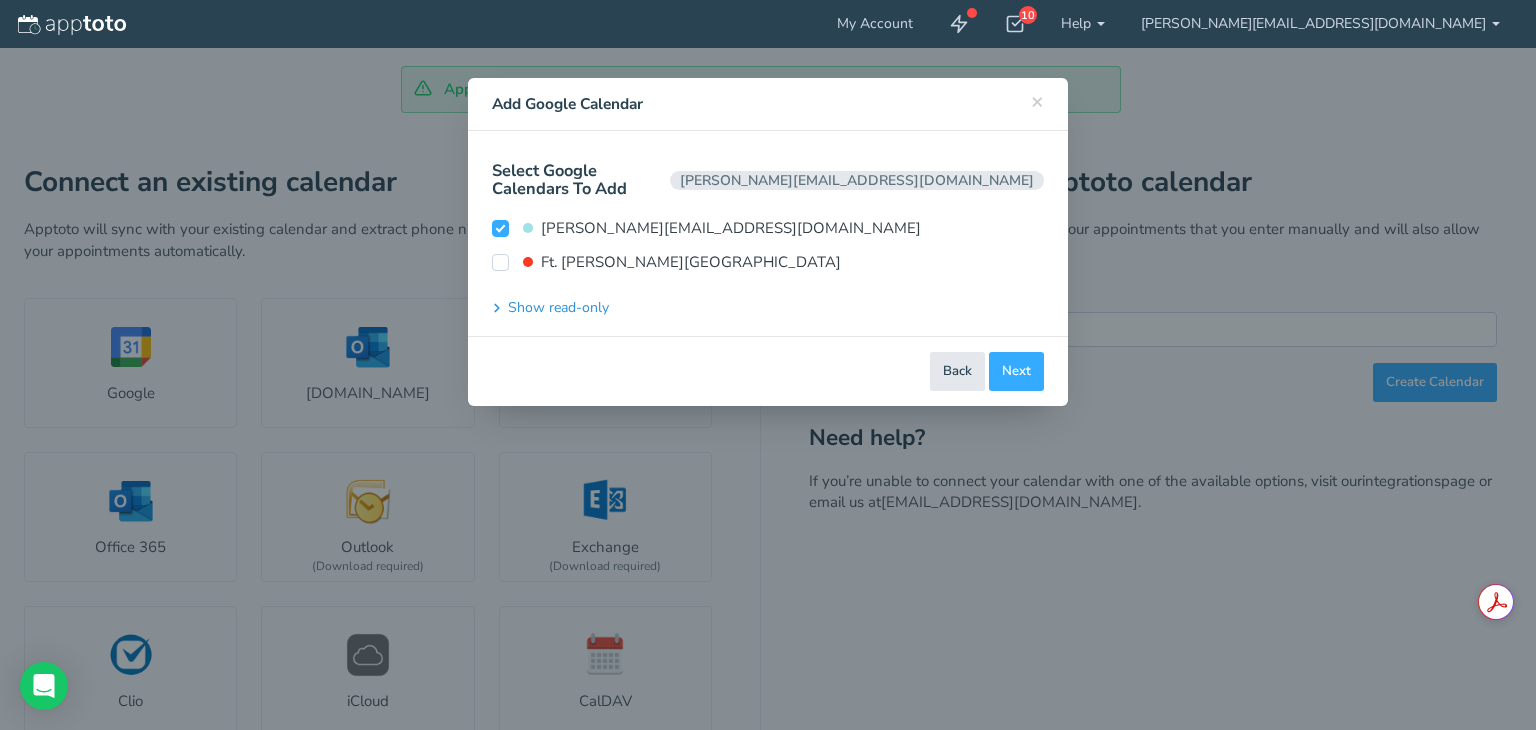 click 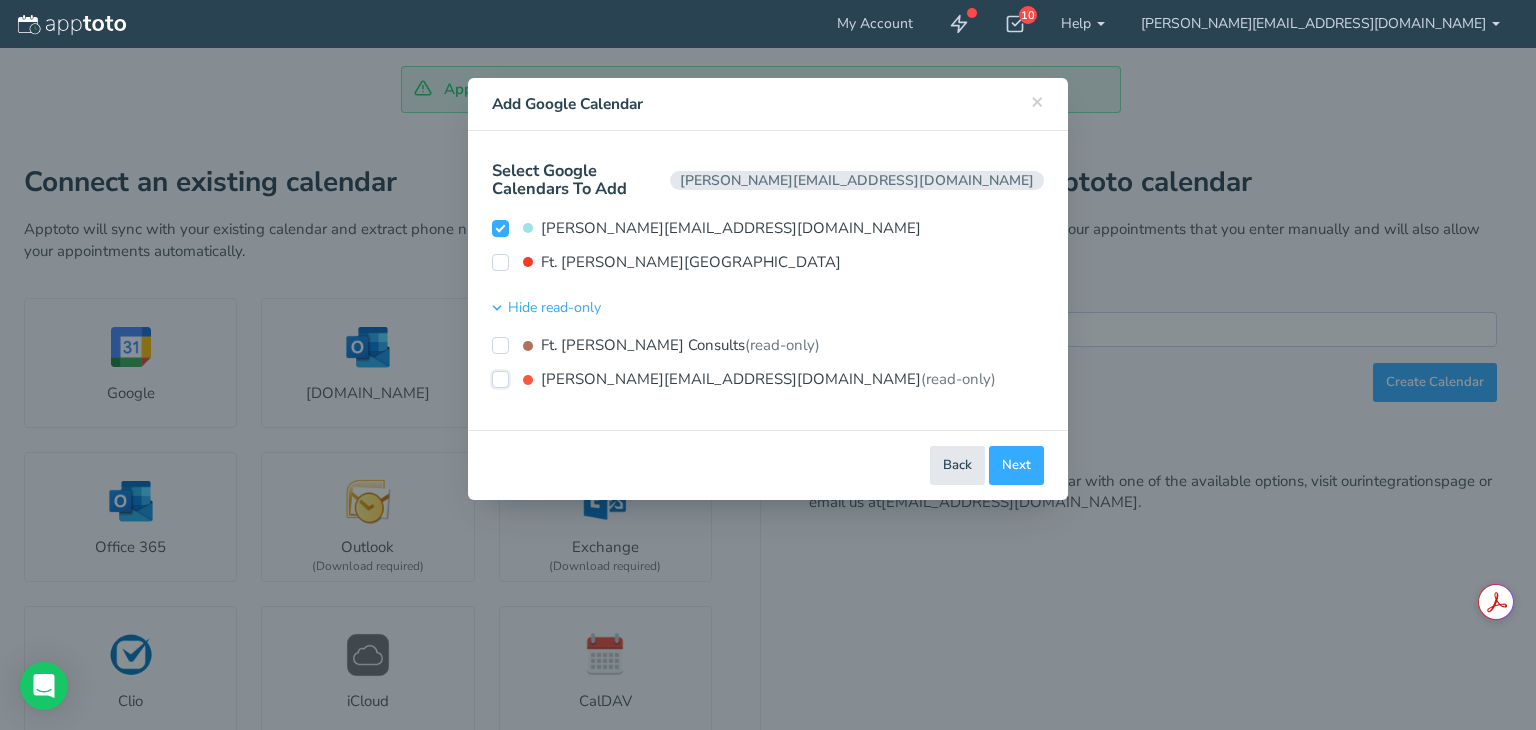 click on "riley@bdavisassociates.com    (read-only)" at bounding box center [500, 379] 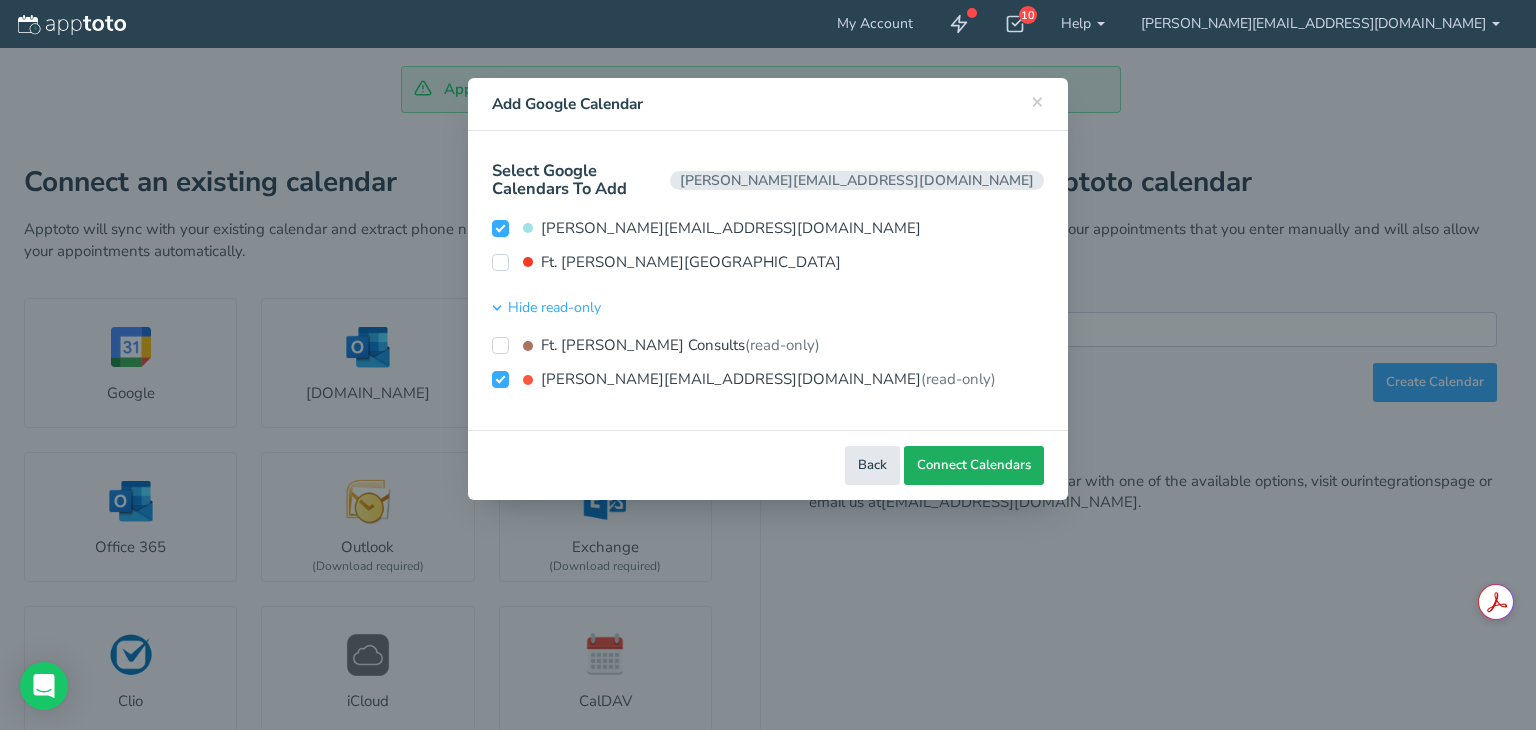 click on "Connect Calendars" at bounding box center [974, 465] 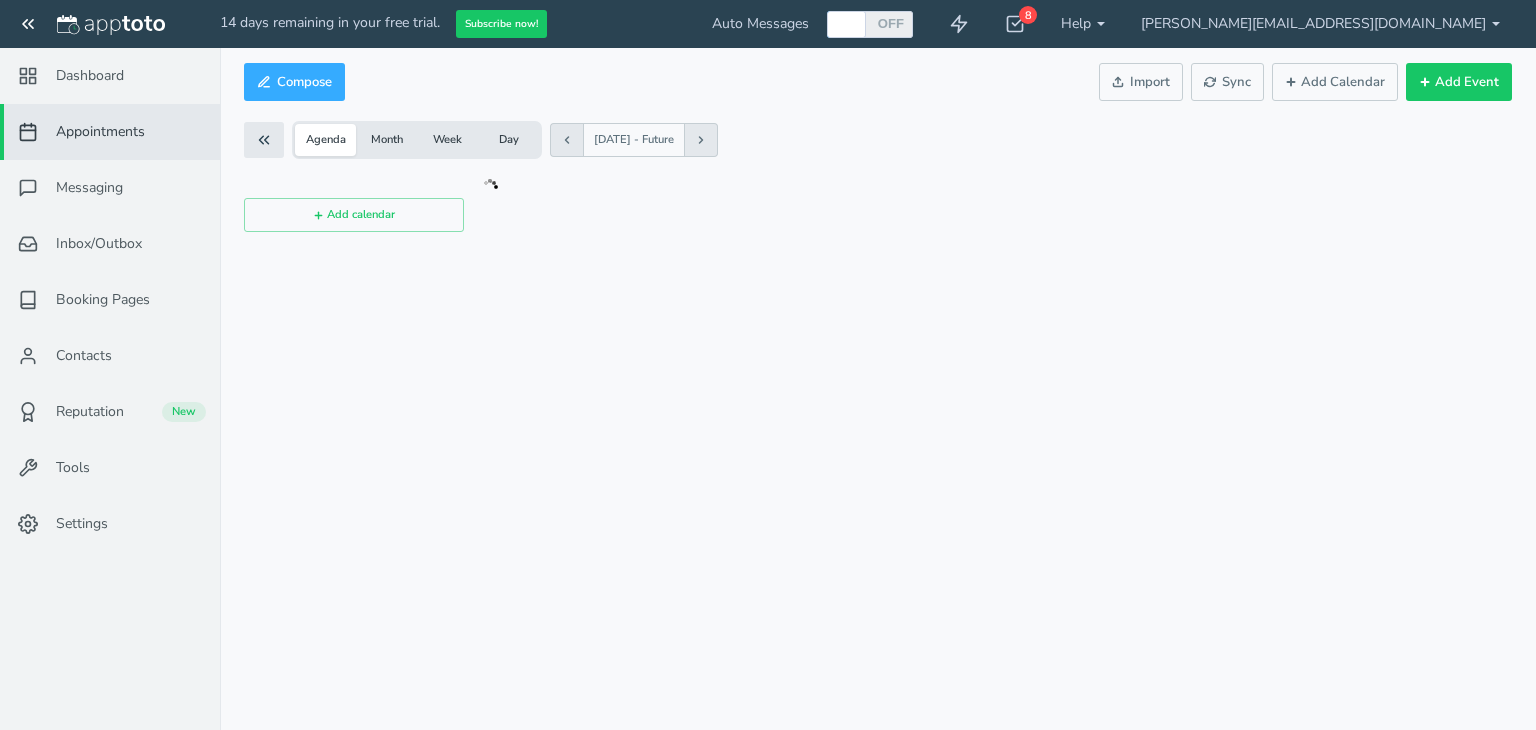 checkbox on "true" 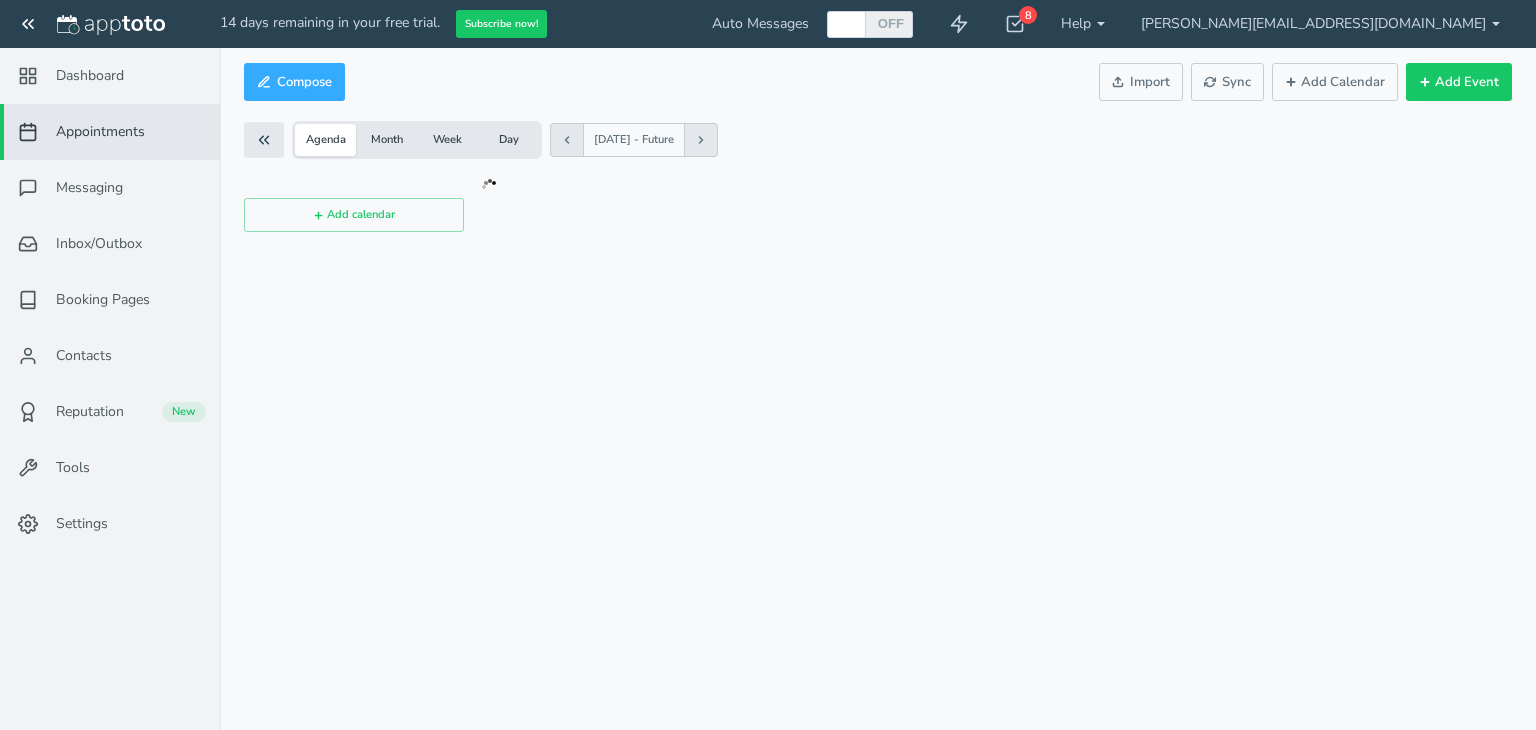checkbox on "true" 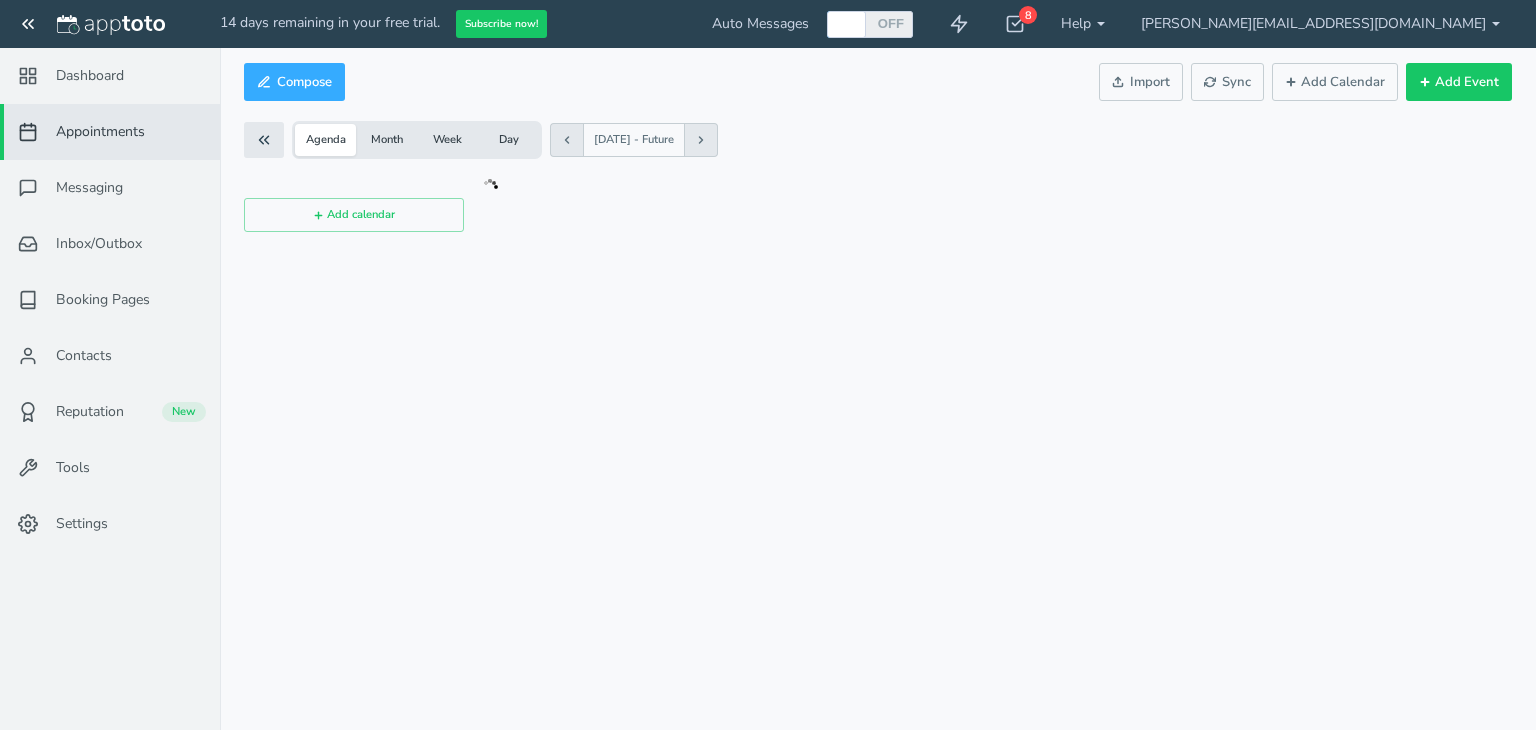 scroll, scrollTop: 0, scrollLeft: 0, axis: both 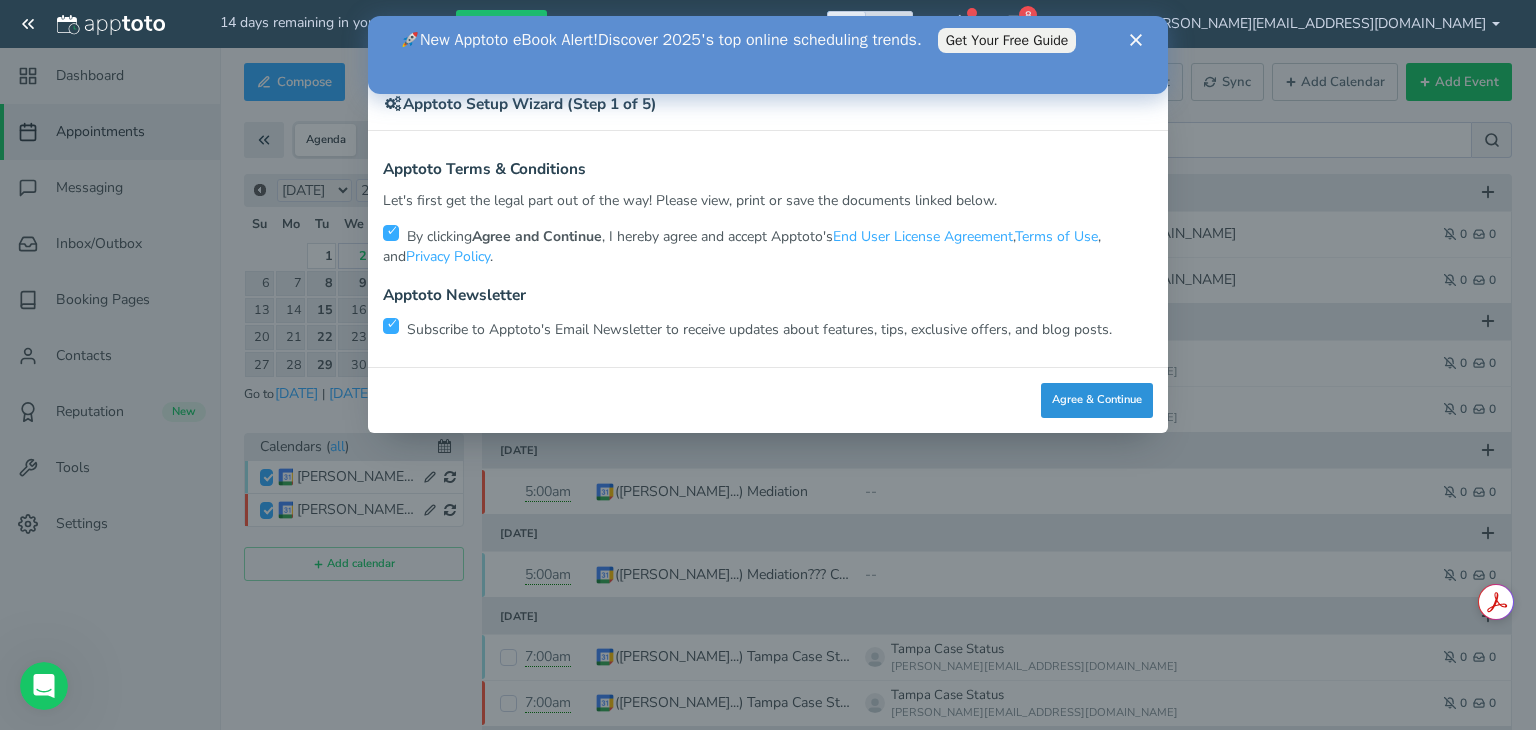 click on "Agree & Continue" at bounding box center [1097, 400] 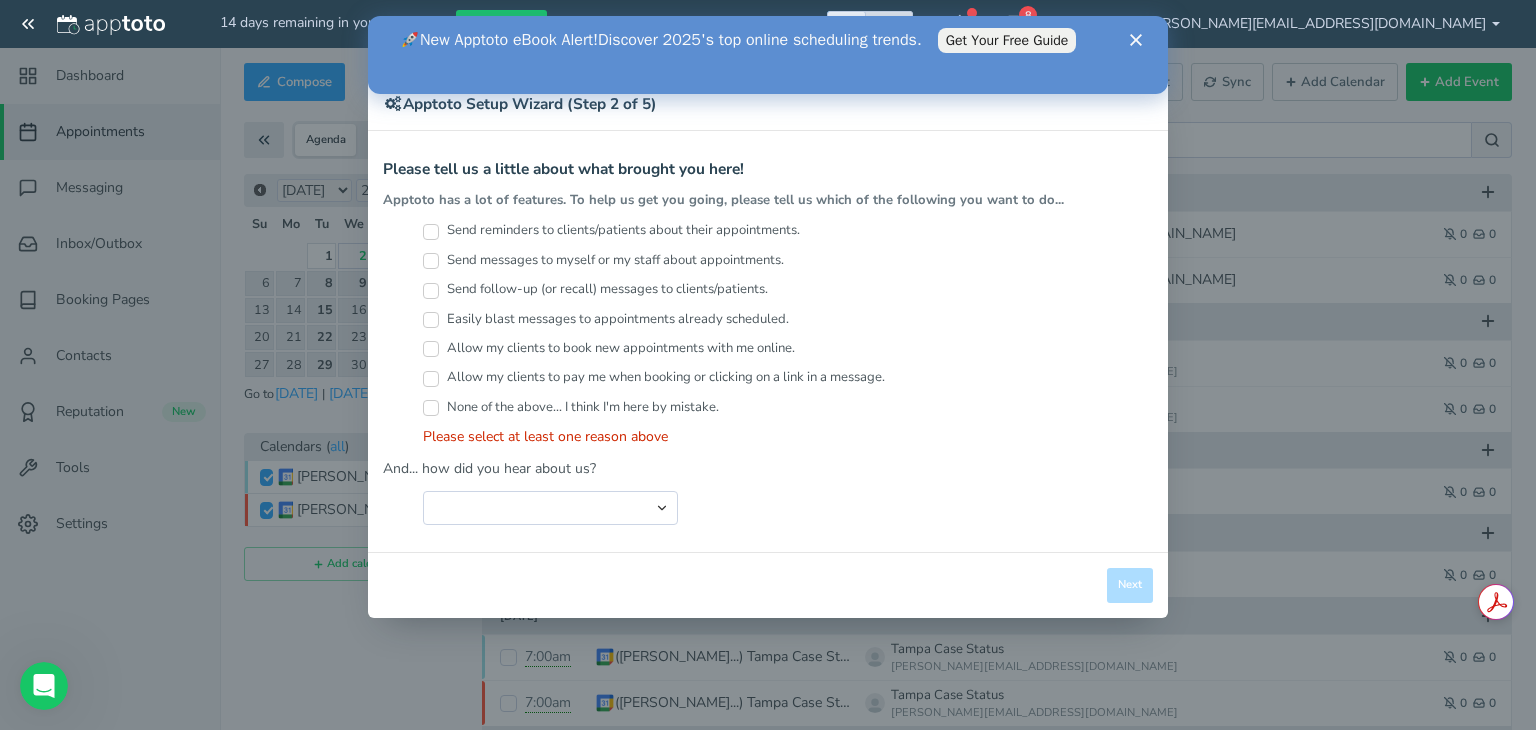click on "Send reminders to clients/patients about their appointments." at bounding box center (431, 232) 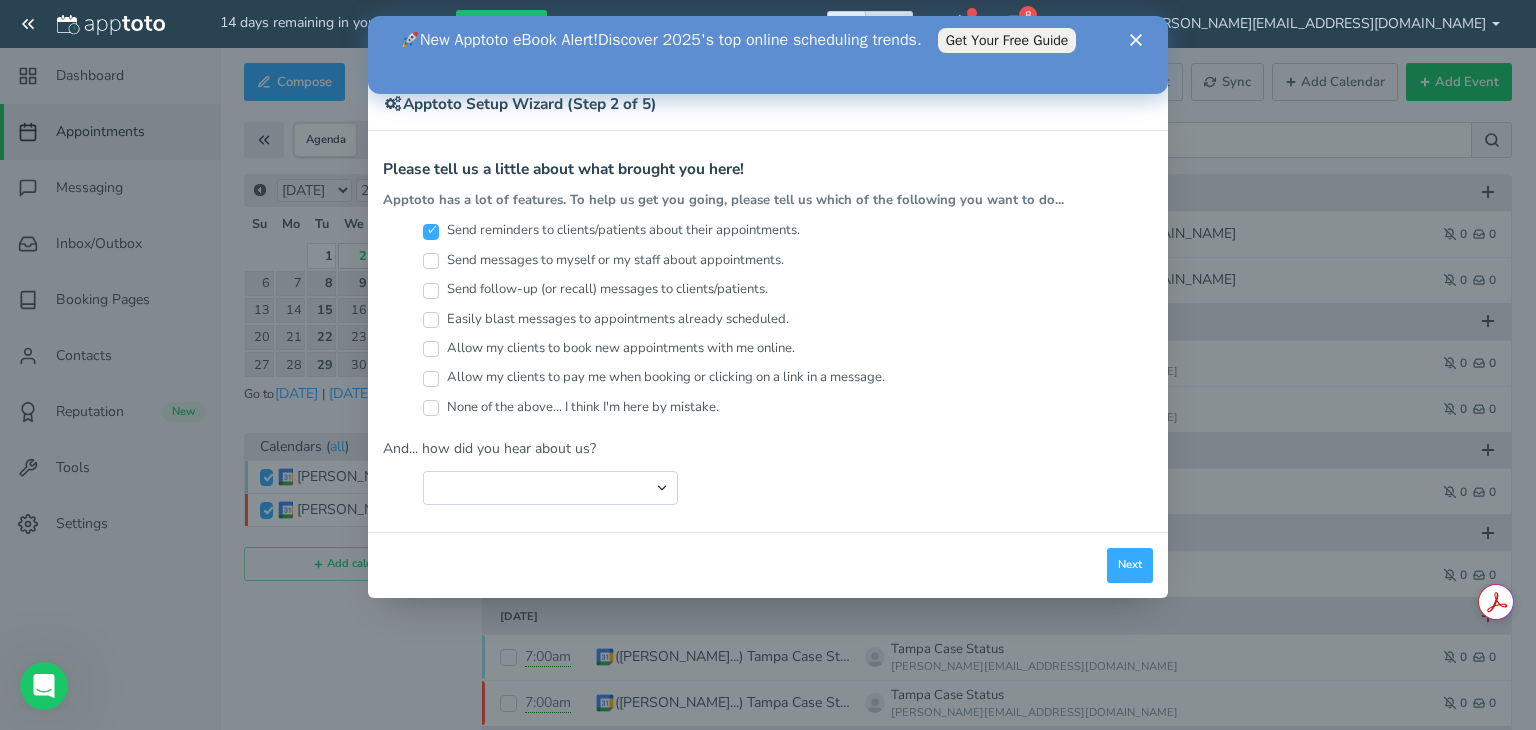 click on "Send messages to myself or my staff about appointments." at bounding box center (603, 260) 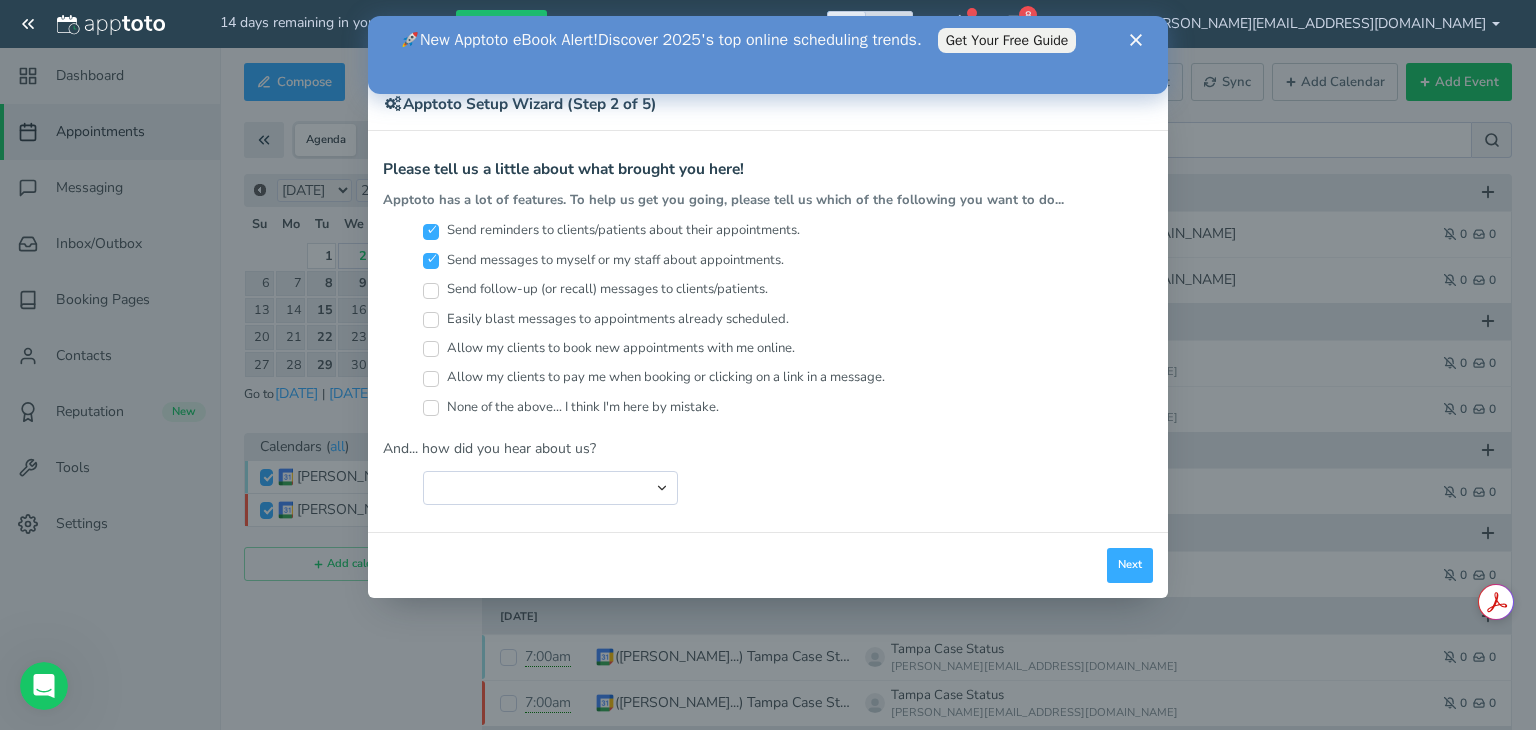 click on "Send follow-up (or recall) messages to clients/patients." at bounding box center [595, 289] 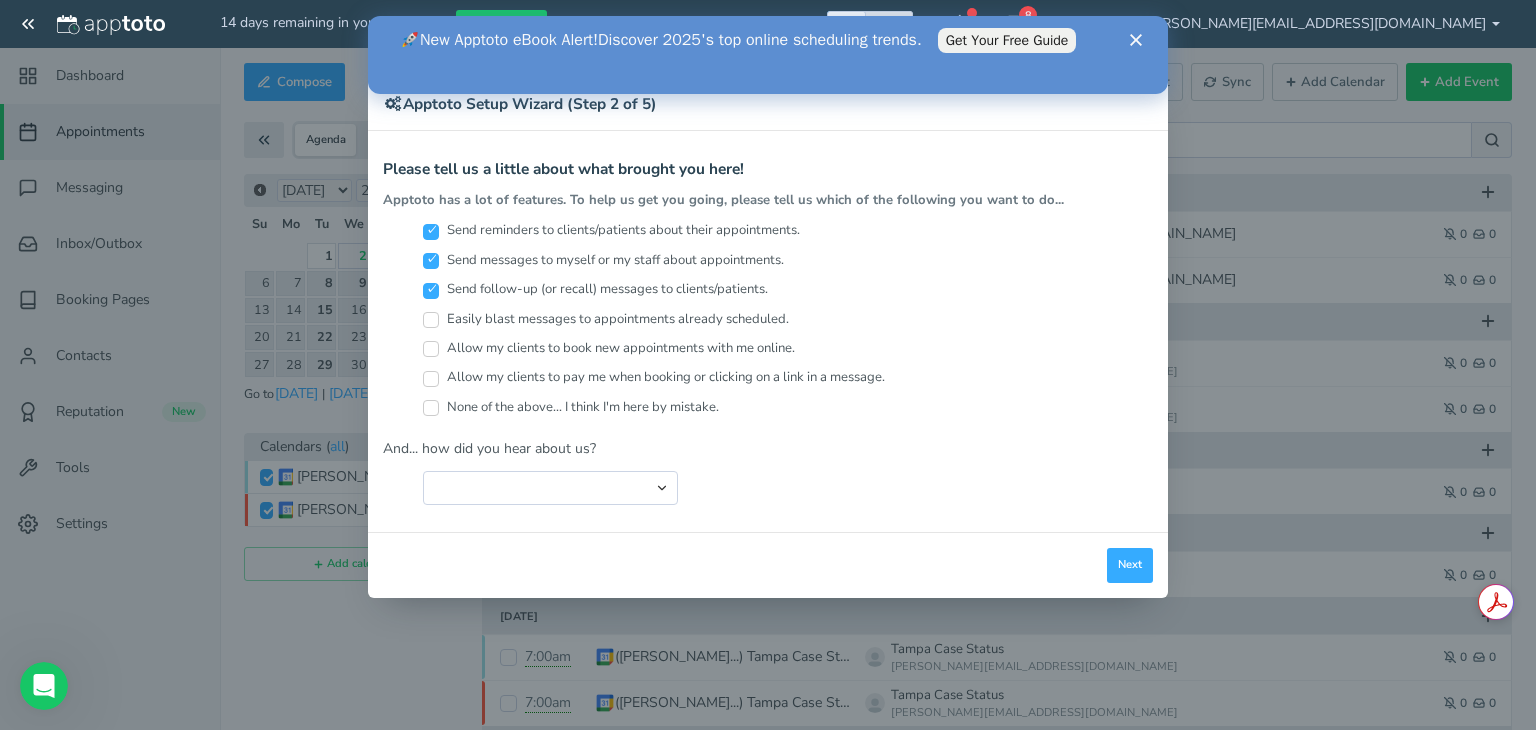 click on "Easily blast messages to appointments already scheduled." at bounding box center (606, 319) 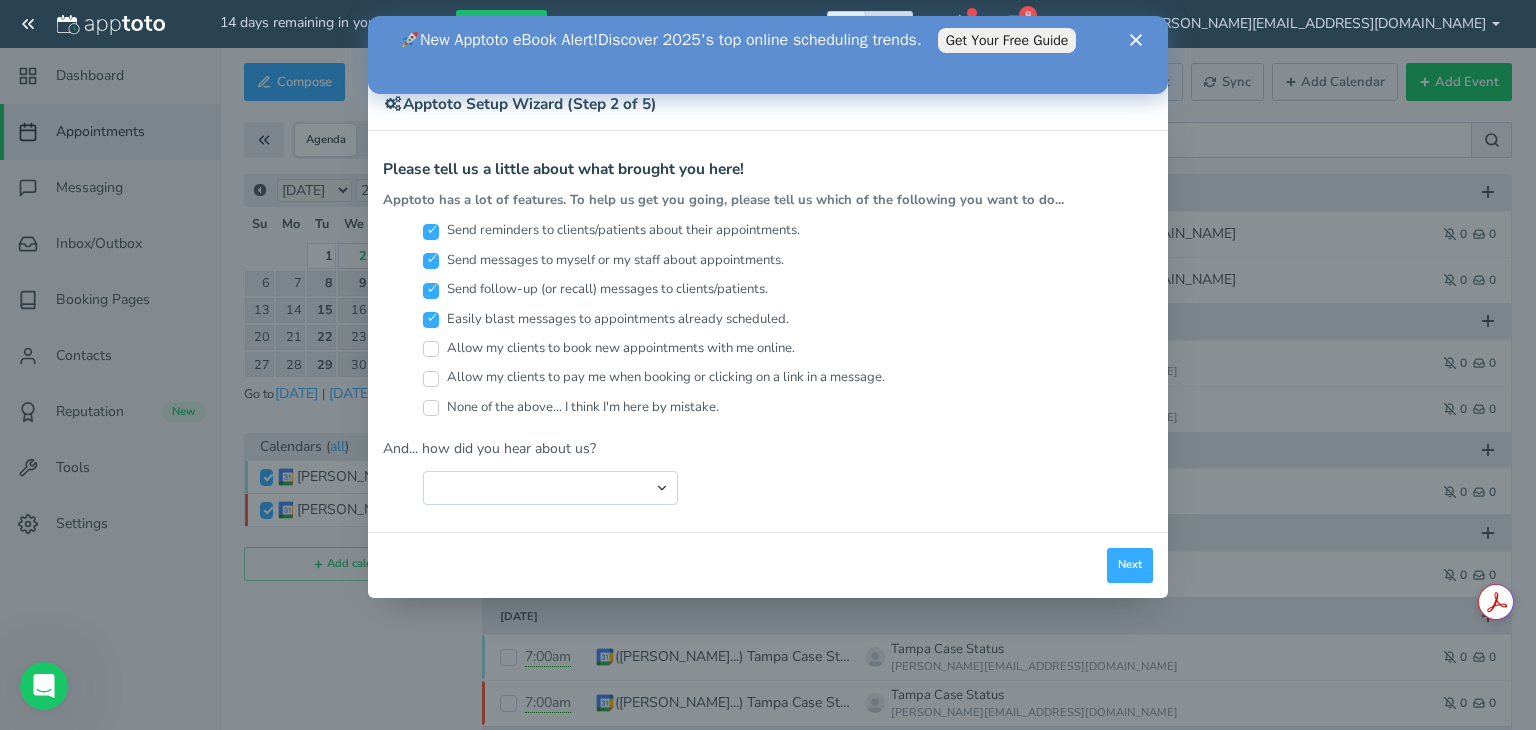 click on "Allow my clients to book new appointments with me online." at bounding box center (609, 348) 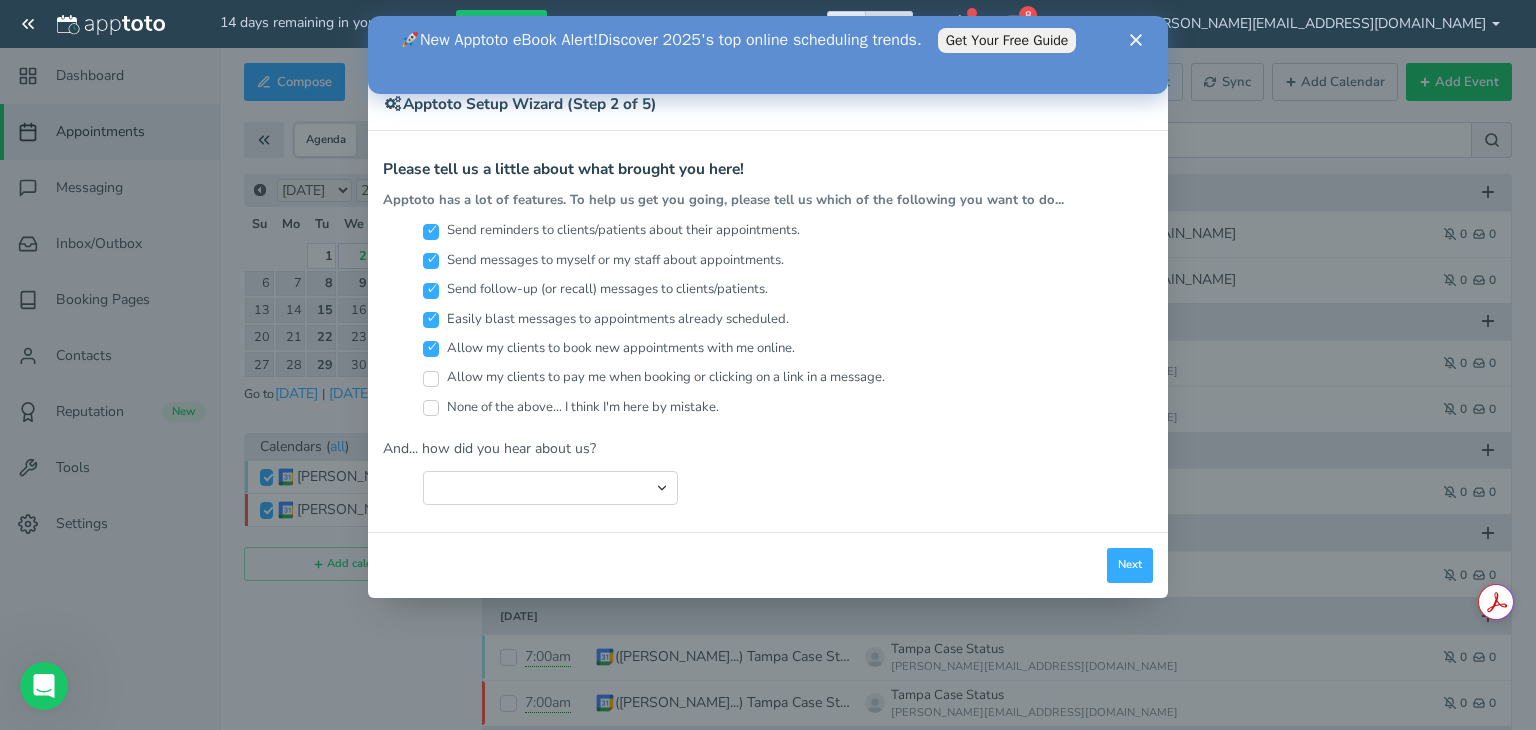 click on "None of the above... I think I'm here by mistake." at bounding box center [571, 407] 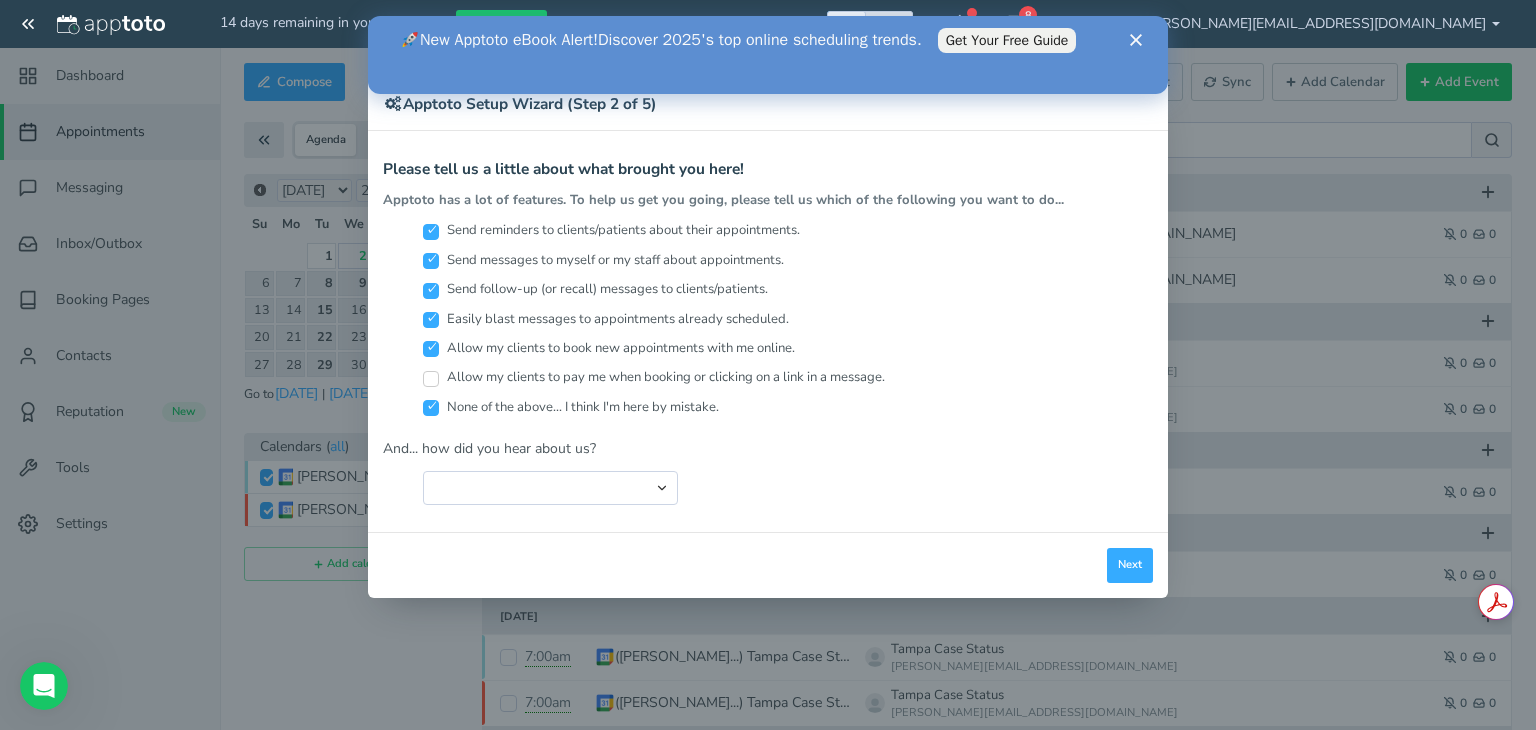 click on "Allow my clients to pay me when booking or clicking on a link in a message." at bounding box center [654, 377] 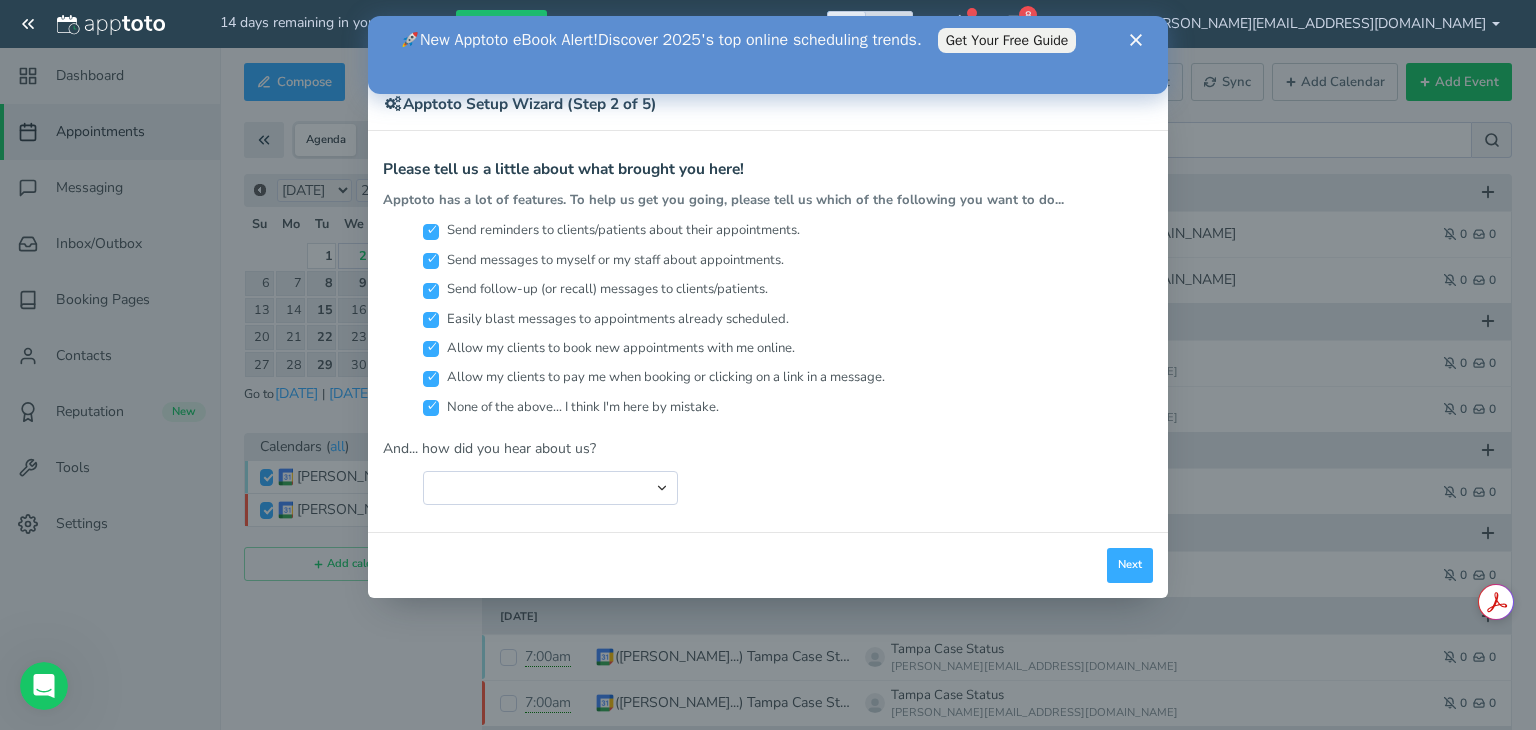 click on "None of the above... I think I'm here by mistake." at bounding box center (571, 407) 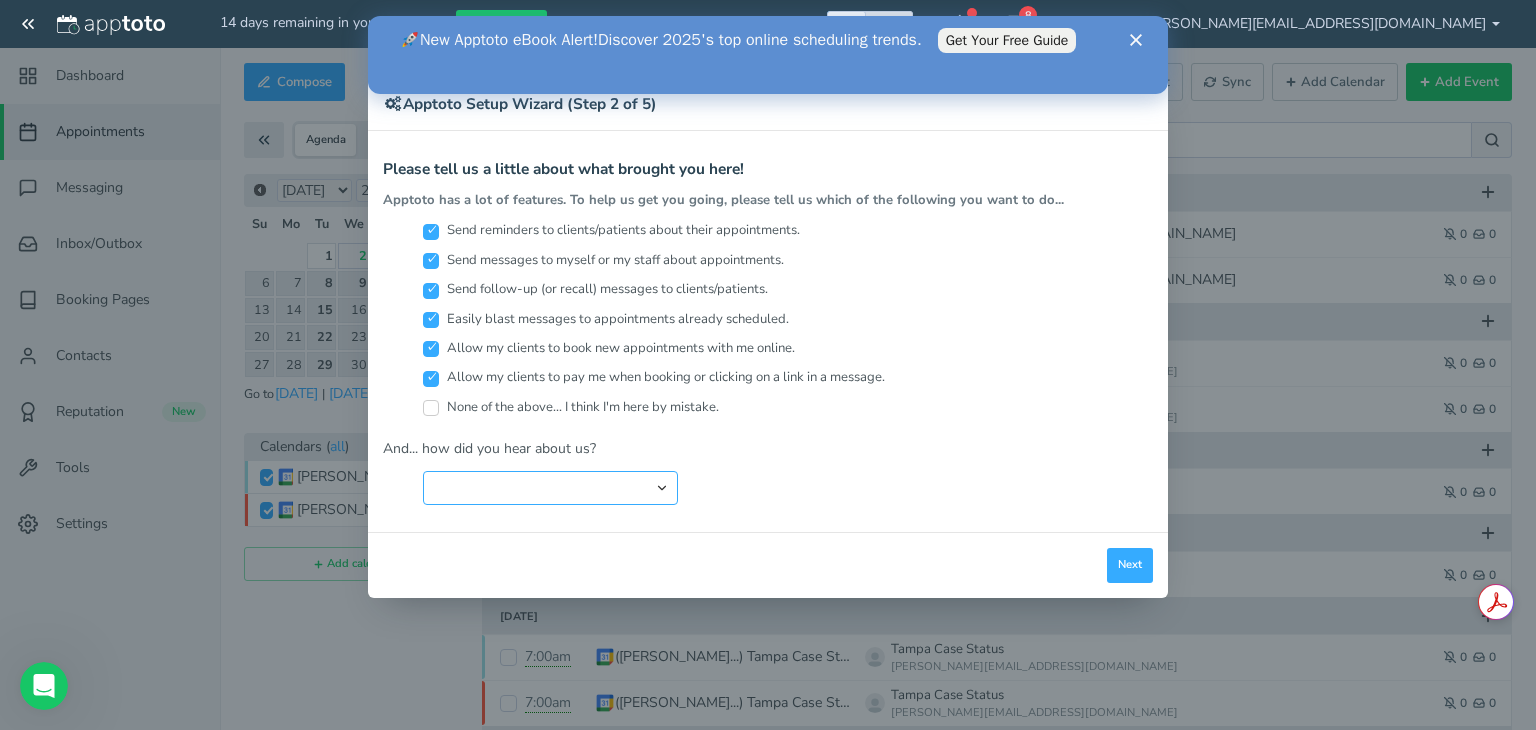 click on "Search Engine (Google, Yahoo, Bing, etc.) Search Engine Advertisement Blog Post Podcast Advertisement Online Forum Friend or Co-Worker I typed in [DOMAIN_NAME] just to see what was there Newspaper Article Online Article Capterra Google Calendar Add On Other" at bounding box center [550, 488] 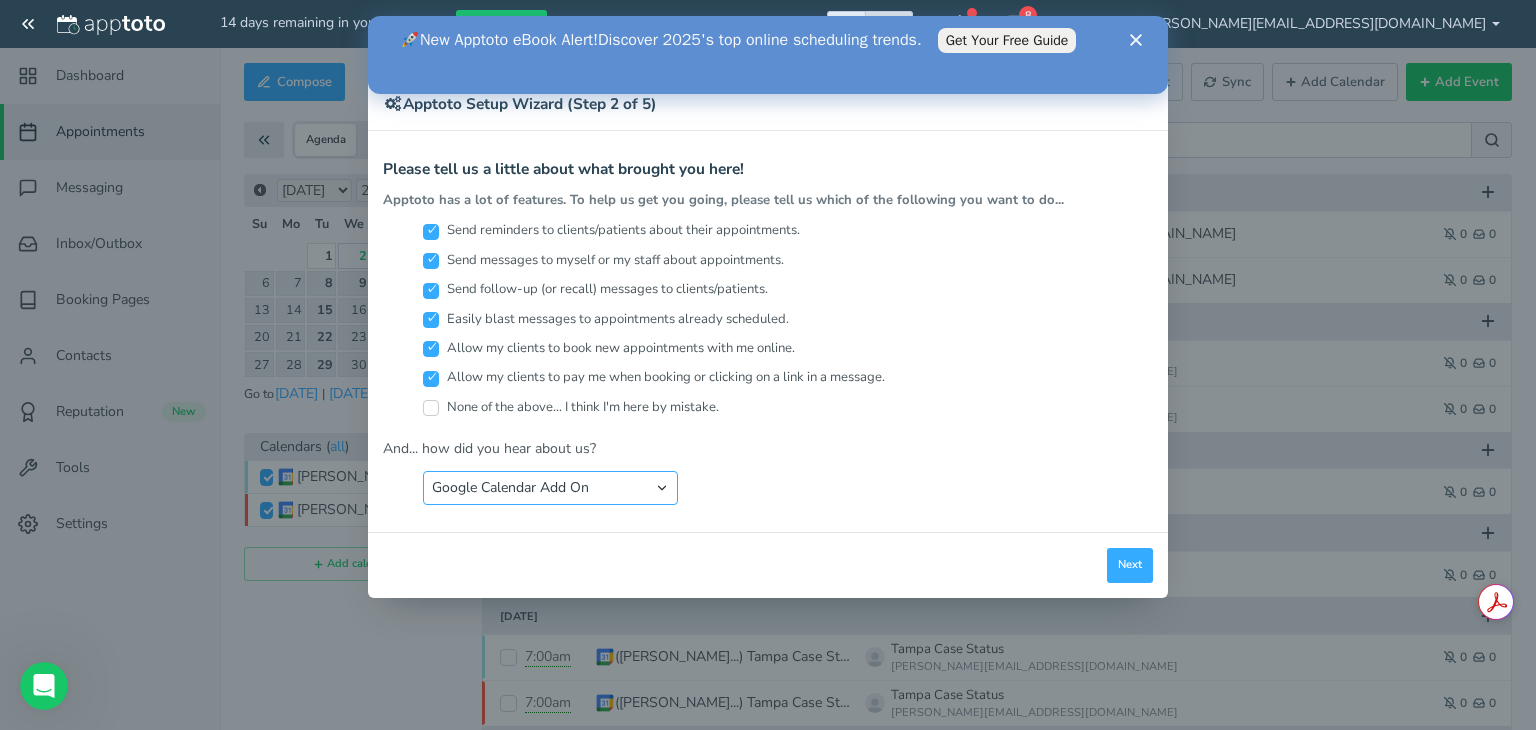 click on "Search Engine (Google, Yahoo, Bing, etc.) Search Engine Advertisement Blog Post Podcast Advertisement Online Forum Friend or Co-Worker I typed in [DOMAIN_NAME] just to see what was there Newspaper Article Online Article Capterra Google Calendar Add On Other" at bounding box center [550, 488] 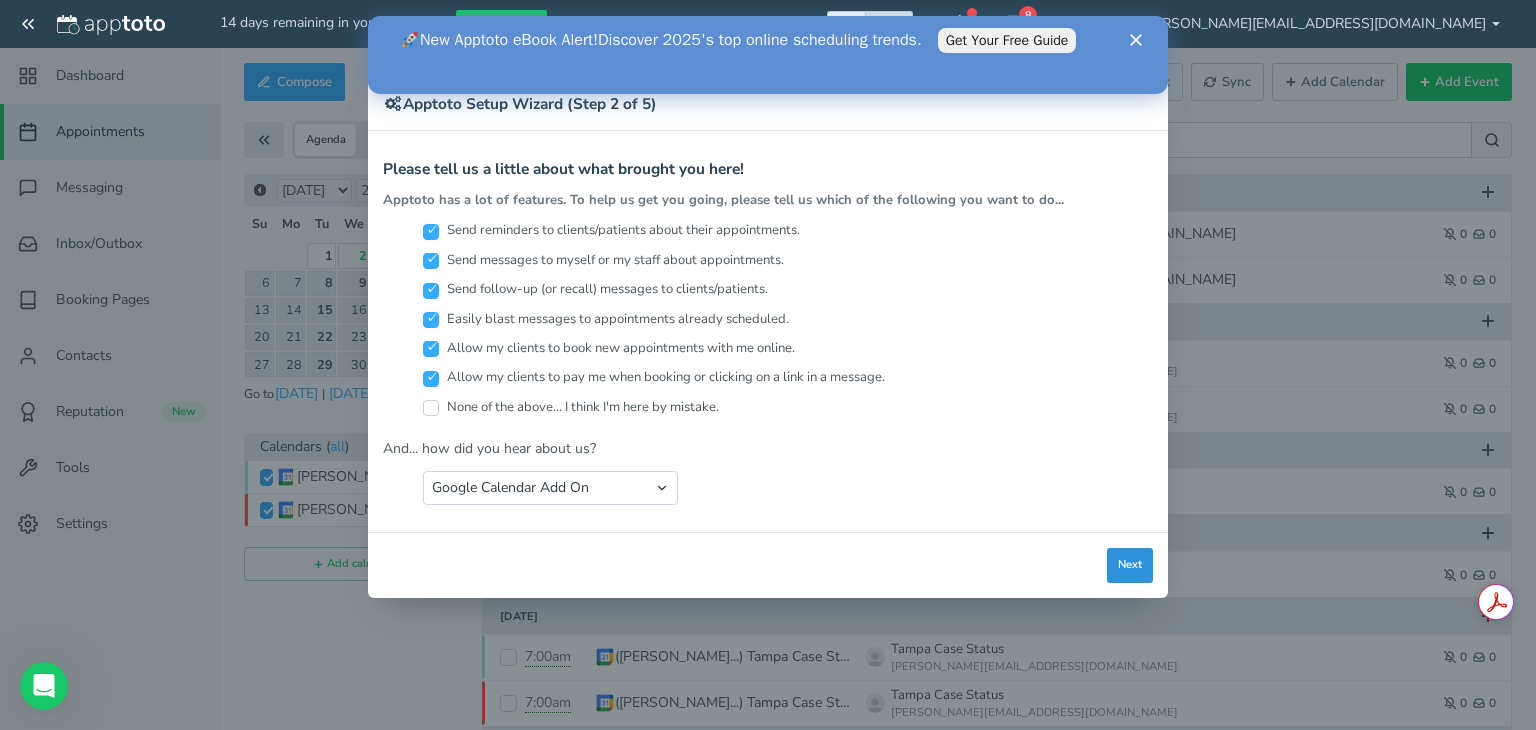 click on "Next" at bounding box center (1130, 565) 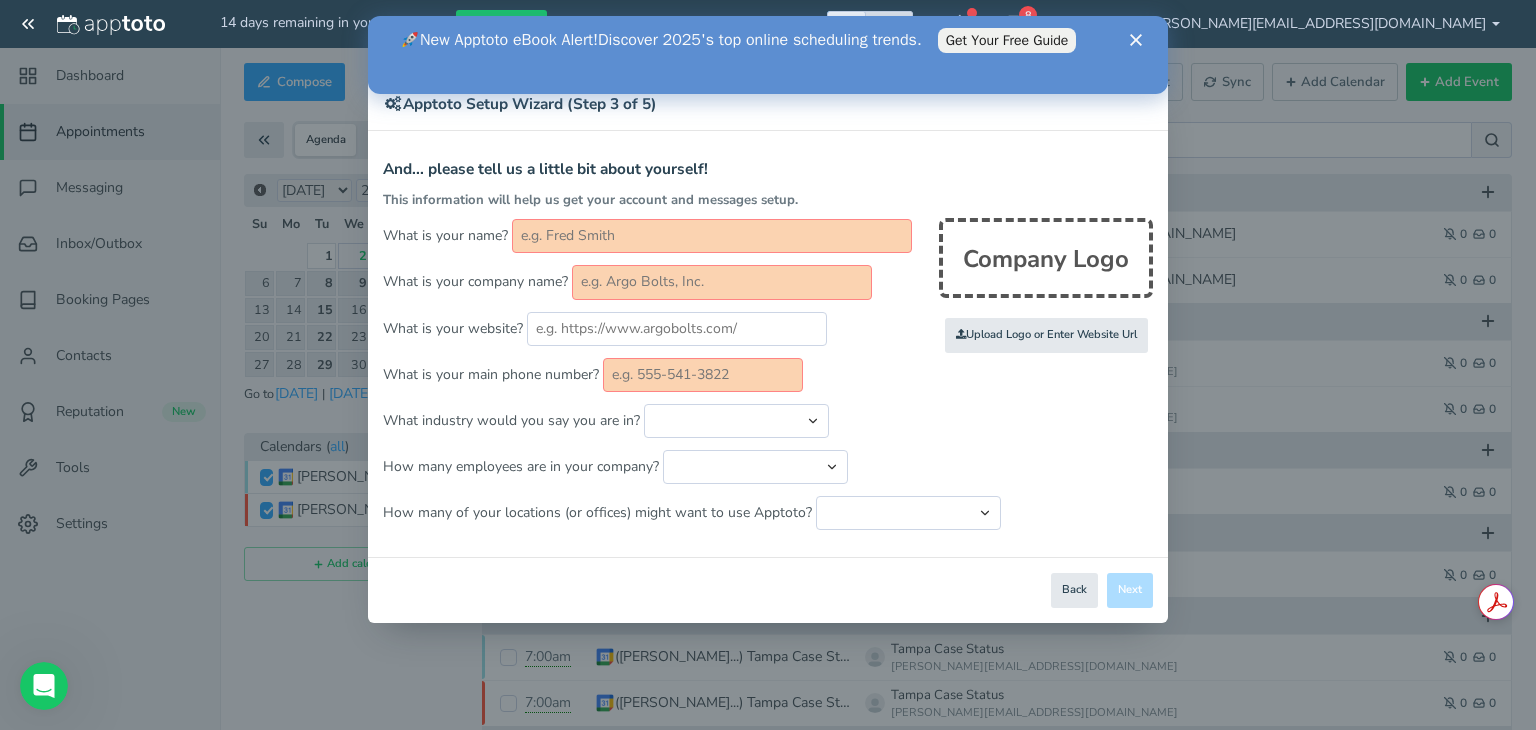 click at bounding box center (712, 236) 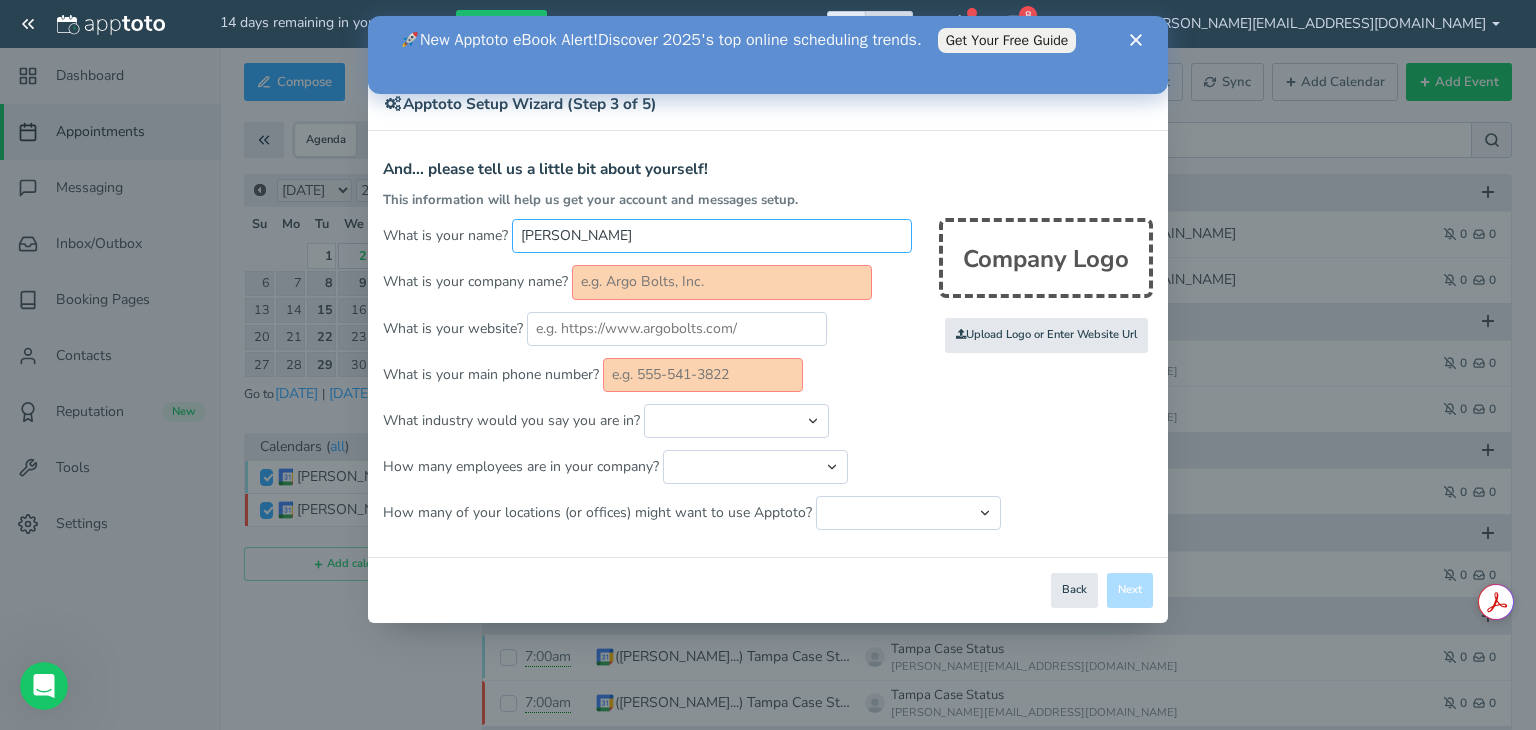 type on "[PERSON_NAME]" 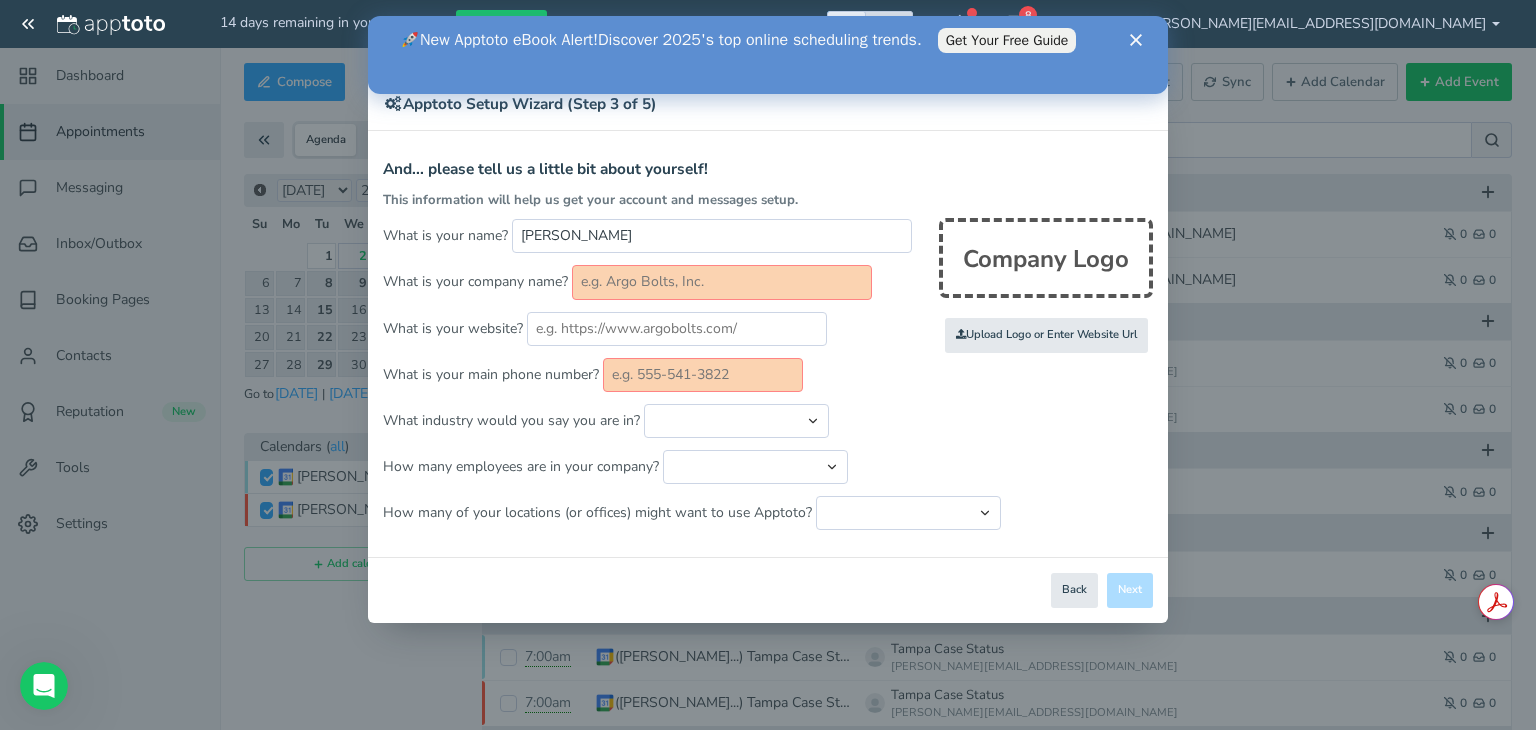 click at bounding box center (722, 282) 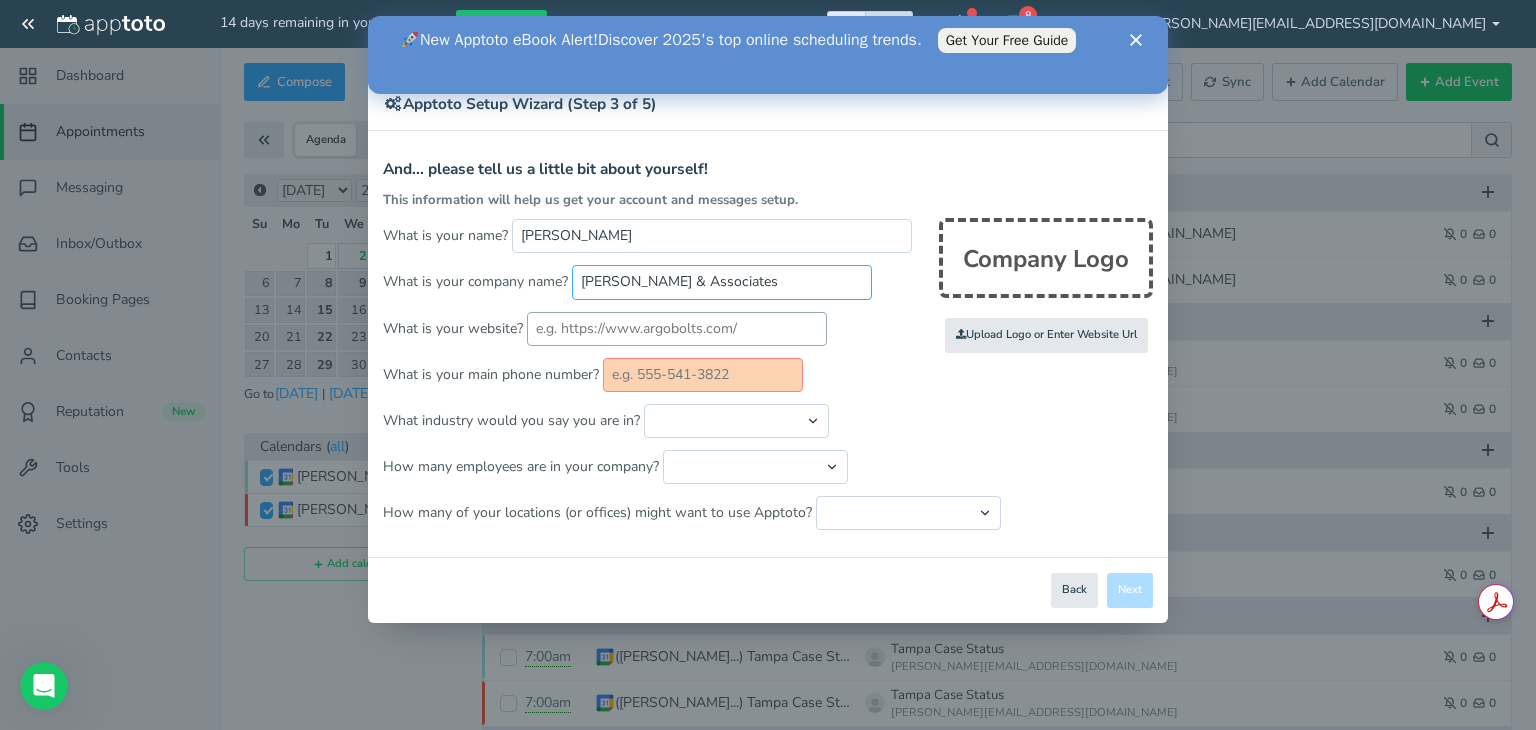 type on "[PERSON_NAME] & Associates" 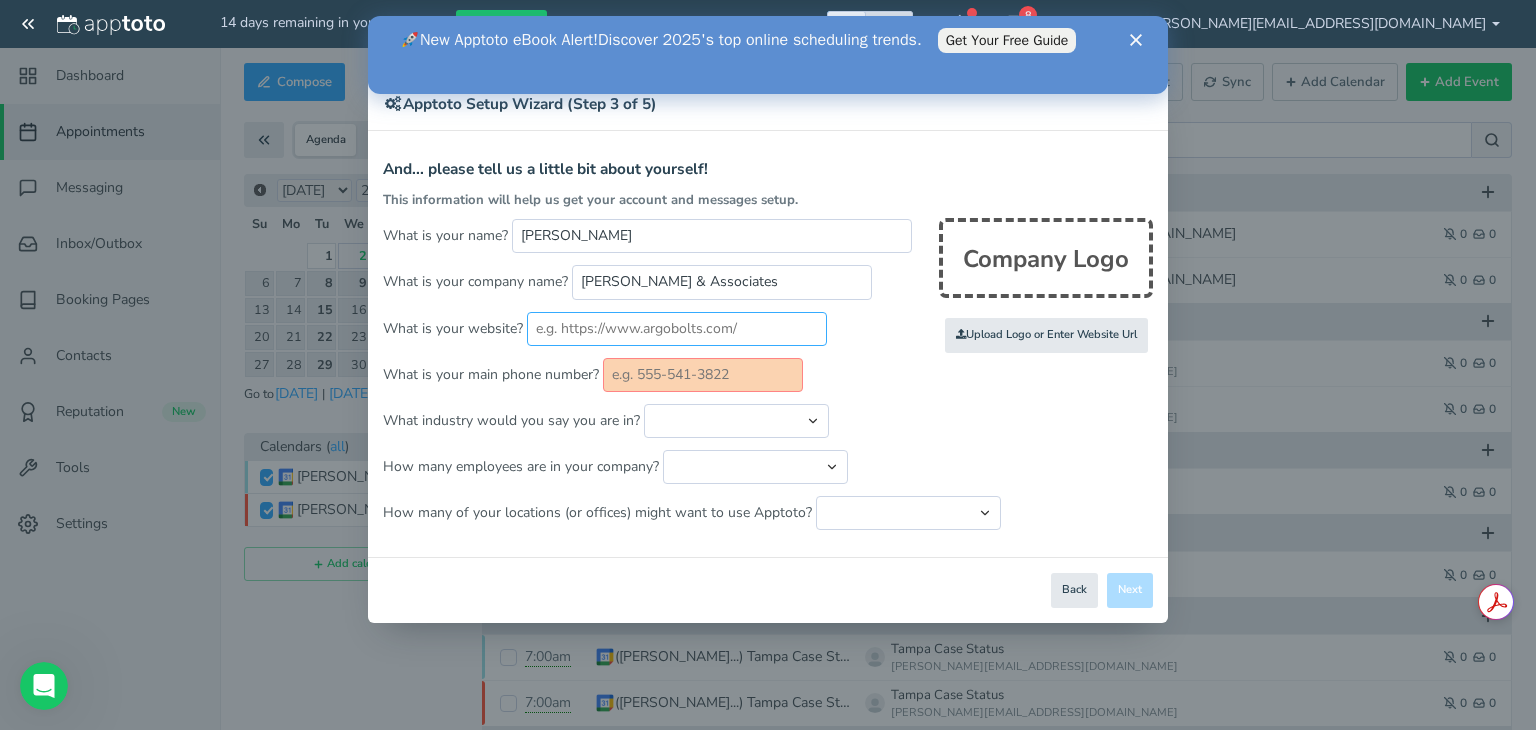 click at bounding box center [677, 329] 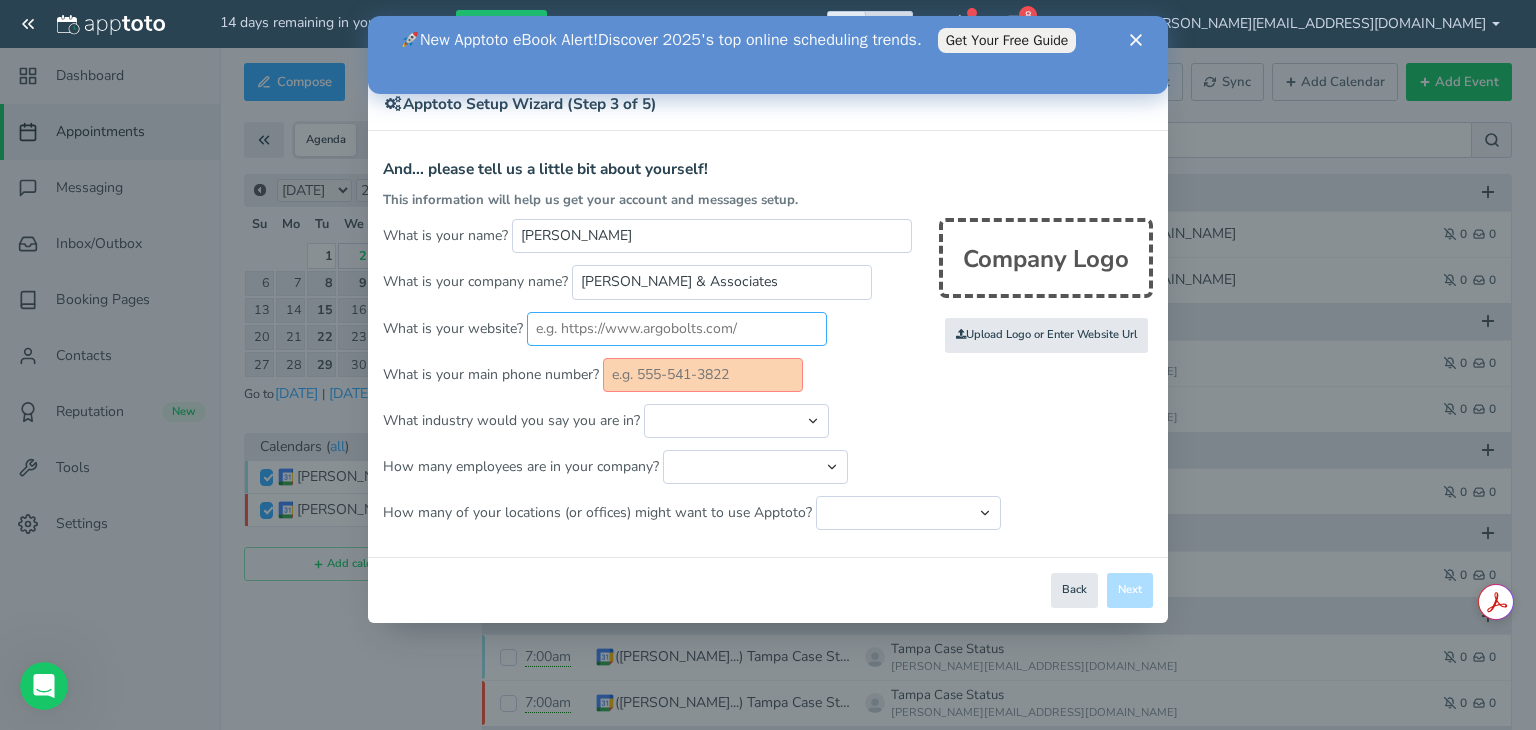 paste on "[URL][DOMAIN_NAME]" 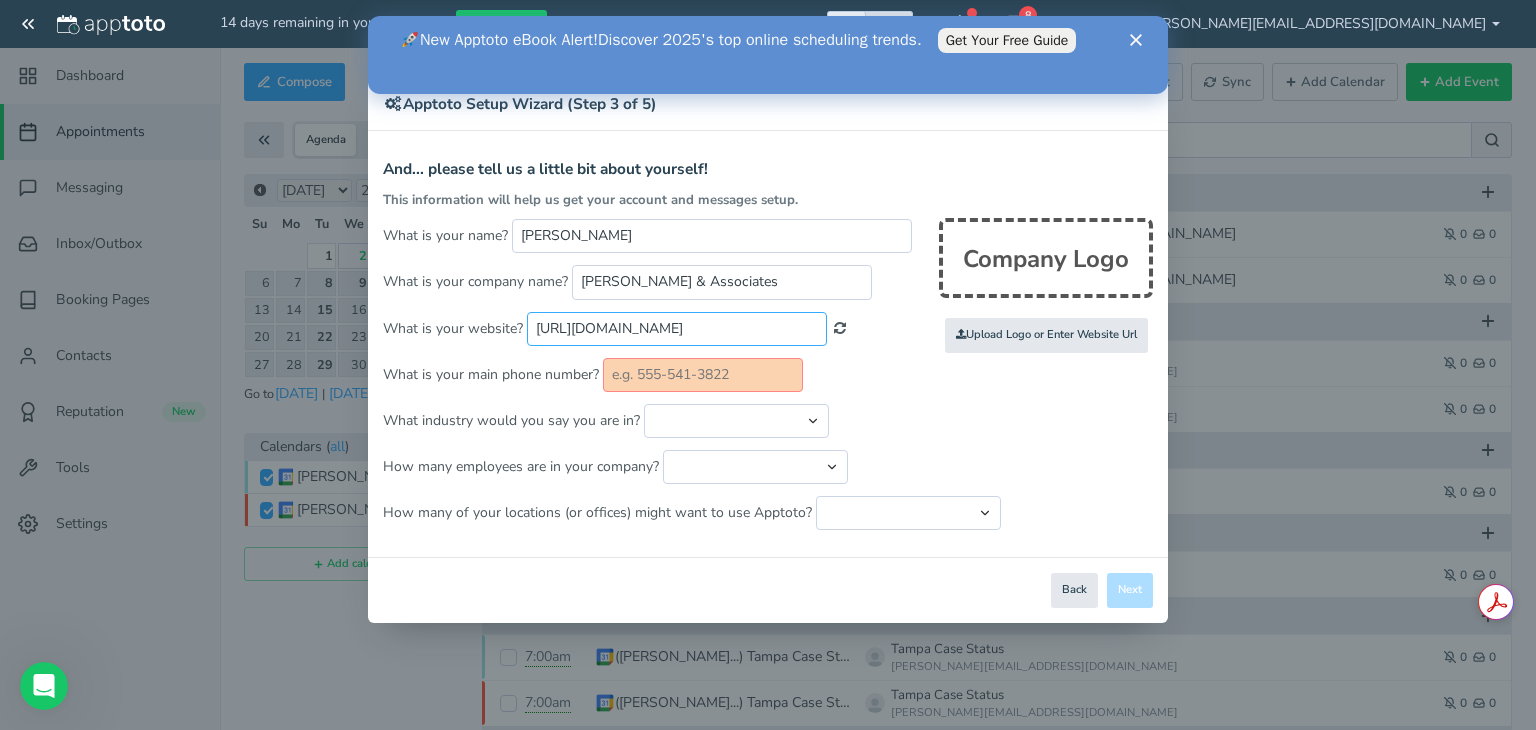 type on "[URL][DOMAIN_NAME]" 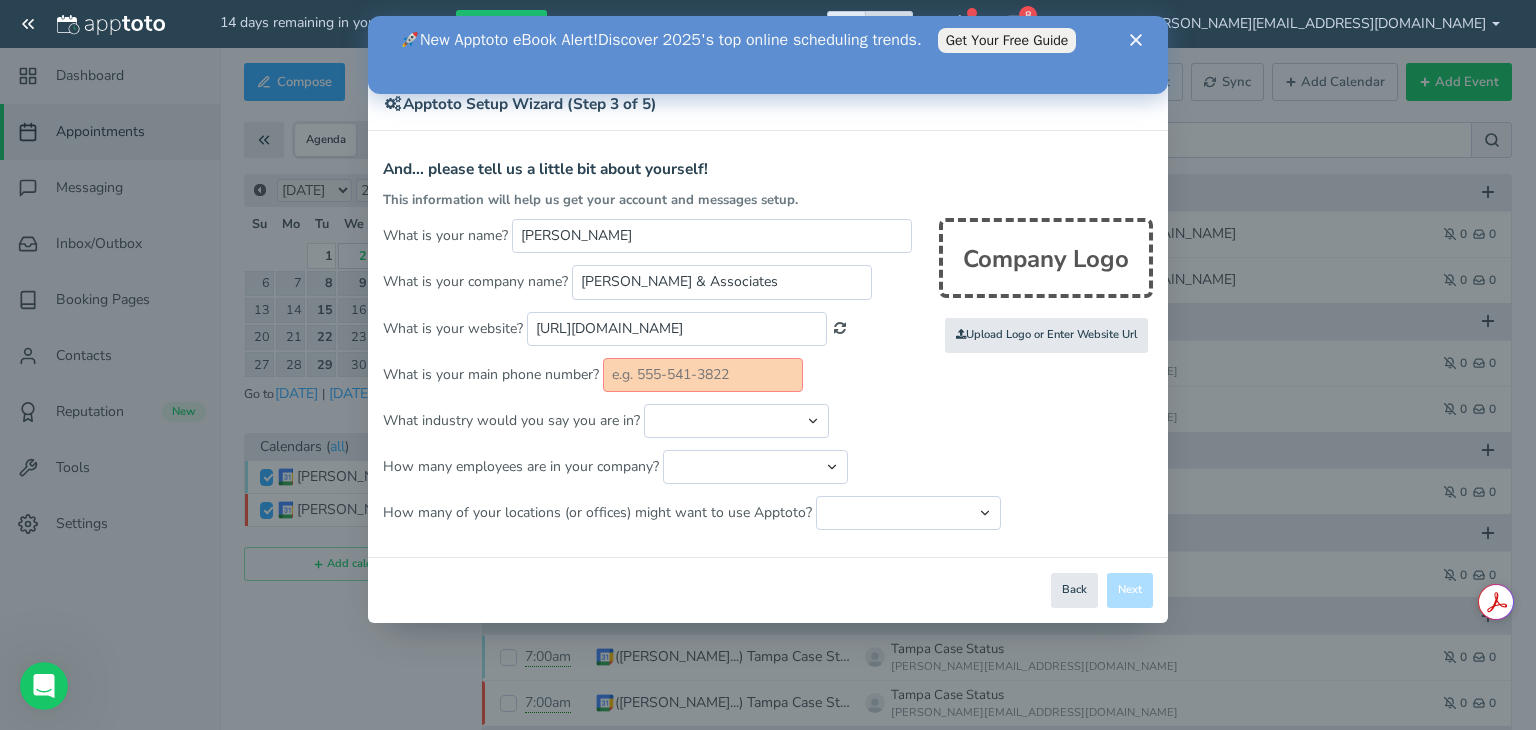 click at bounding box center (703, 375) 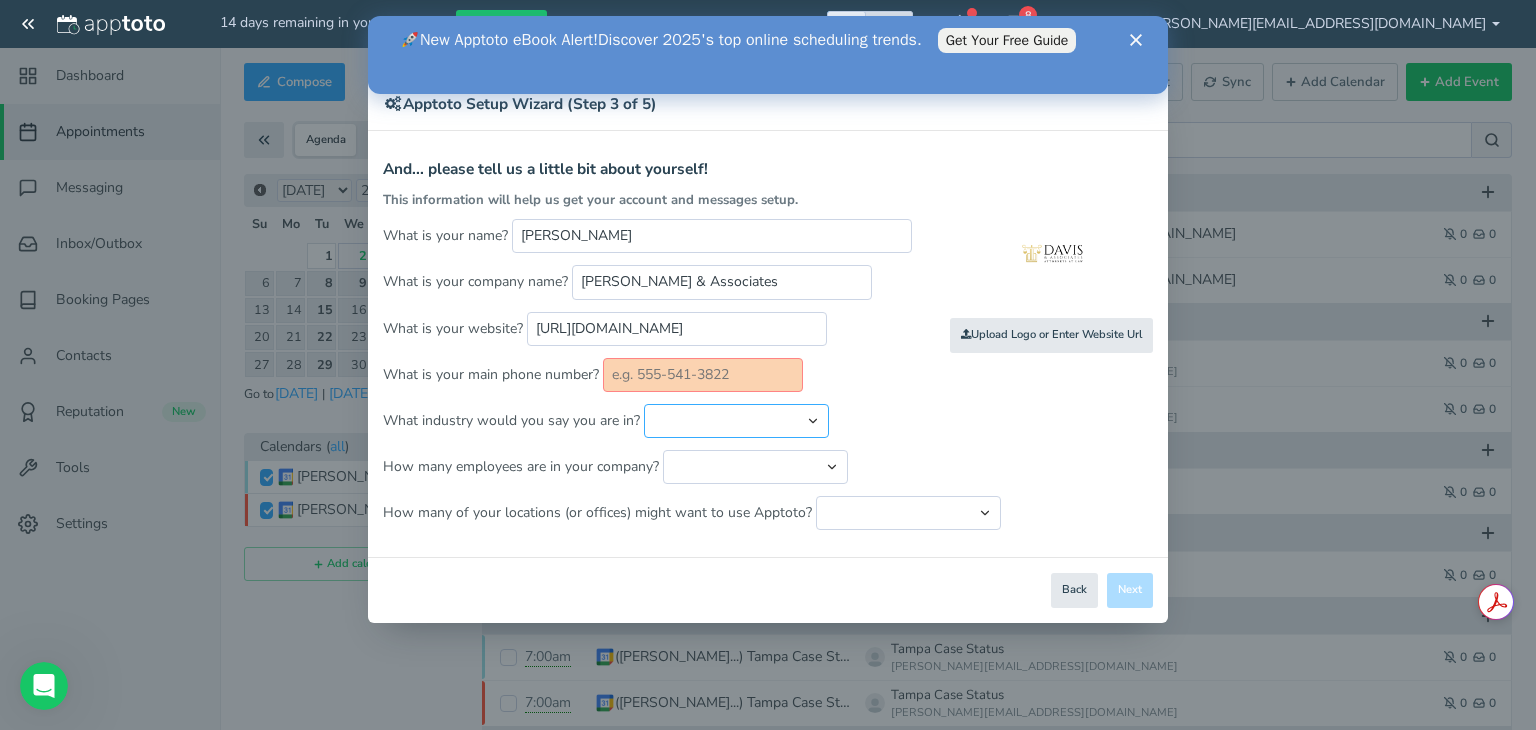 click on "Automotive Cleaning Services Consulting Education - Classroom Education - Admissions Electrical Financial Services - Advising Financial Services - Tax Prep Financial Services - Other Health & Fitness Healthcare - Primary & Family Care Healthcare - Counseling & Therapy Healthcare - Research Healthcare - Other Home Repair & Remodeling Services Hospitality HVAC Landscape Services Legal Services - Consumer (Bankruptcy, Divorce, etc.) Legal Services - Business (Patent, Contract, etc.) Legal Services - Other Marketing & Design Nonprofit Pet / Vet Pest Control Plumbing Real Estate Religious Sales Salon / Spa Software & IT Staffing Tattoo Tourism Windows/Flooring Other" at bounding box center [736, 421] 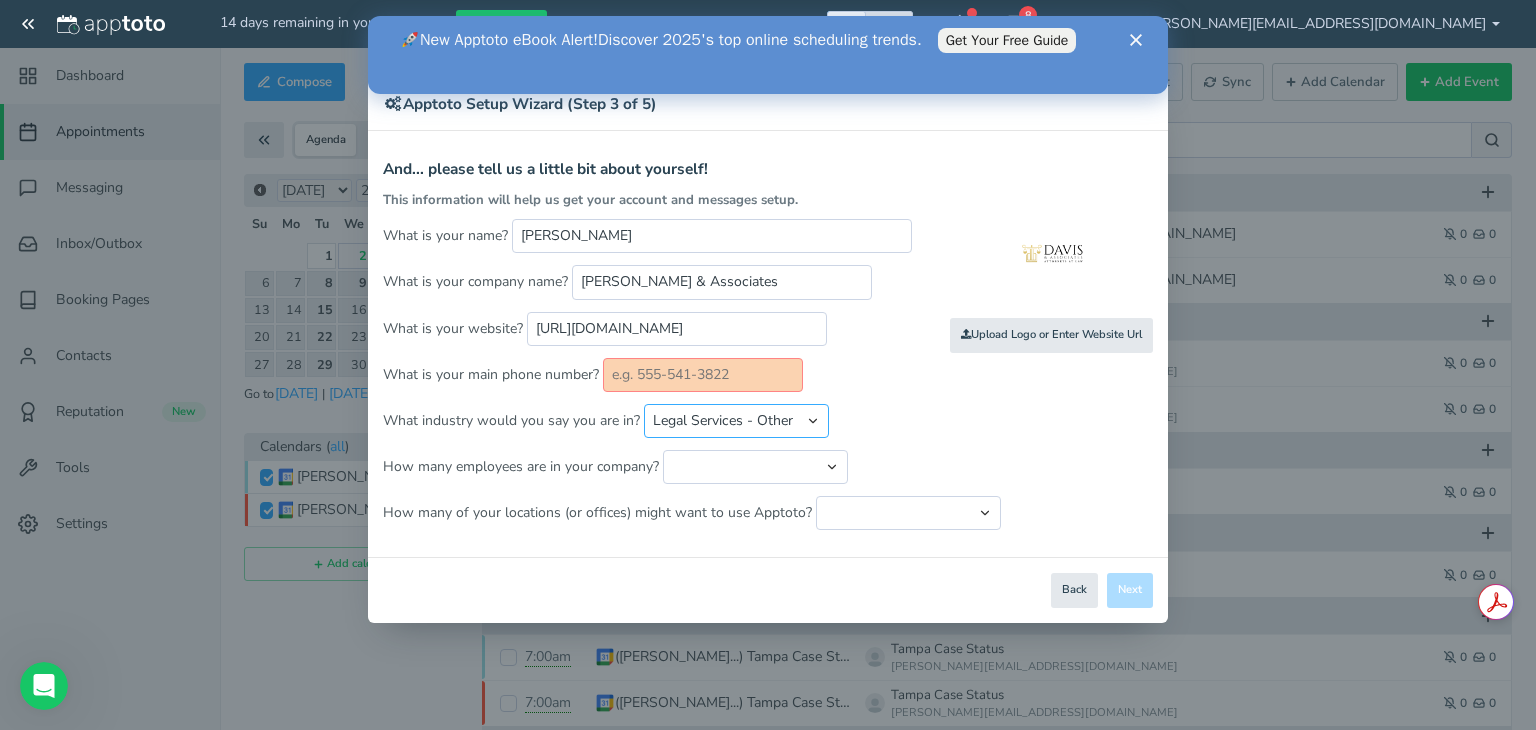 click on "Automotive Cleaning Services Consulting Education - Classroom Education - Admissions Electrical Financial Services - Advising Financial Services - Tax Prep Financial Services - Other Health & Fitness Healthcare - Primary & Family Care Healthcare - Counseling & Therapy Healthcare - Research Healthcare - Other Home Repair & Remodeling Services Hospitality HVAC Landscape Services Legal Services - Consumer (Bankruptcy, Divorce, etc.) Legal Services - Business (Patent, Contract, etc.) Legal Services - Other Marketing & Design Nonprofit Pet / Vet Pest Control Plumbing Real Estate Religious Sales Salon / Spa Software & IT Staffing Tattoo Tourism Windows/Flooring Other" at bounding box center [736, 421] 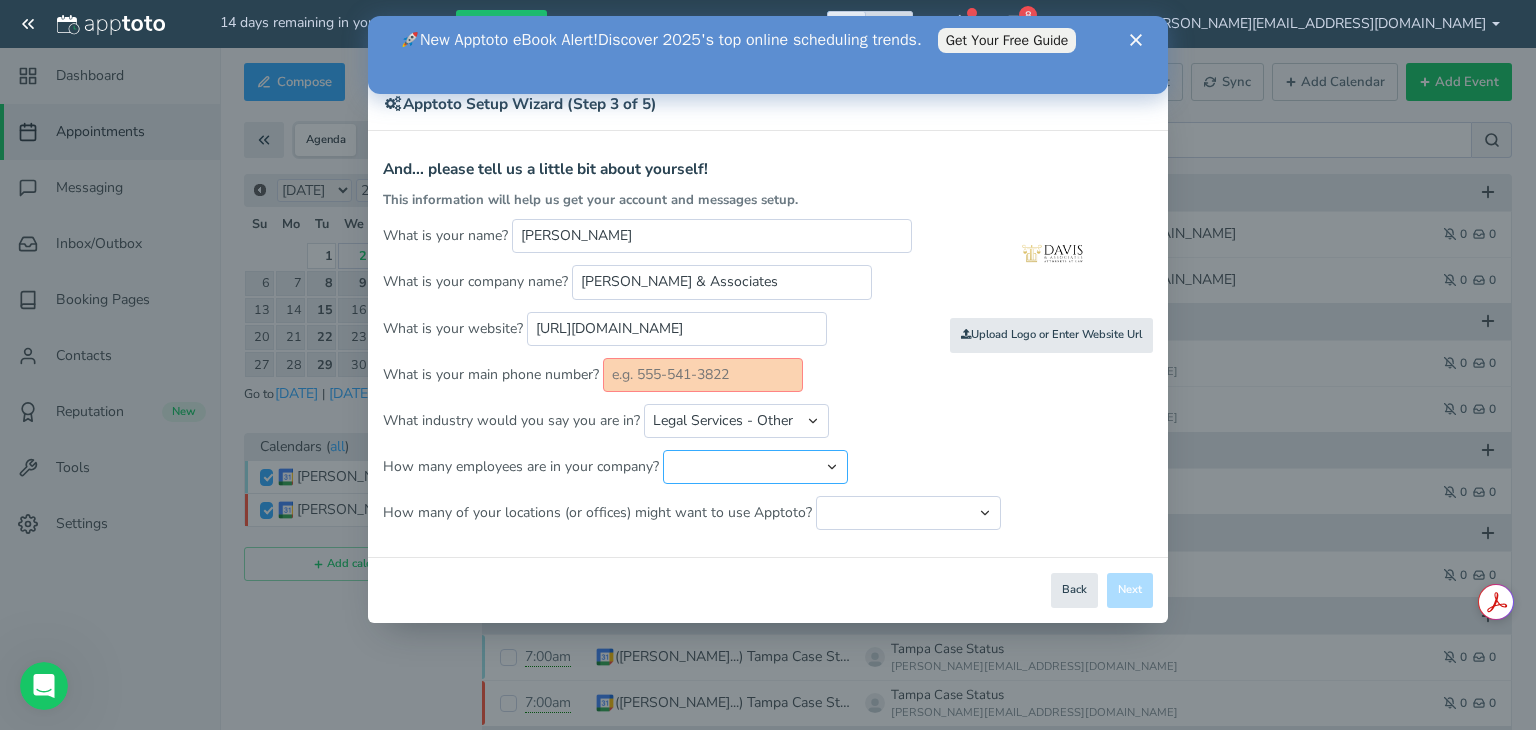 click on "Just me 1 to 5 6 to 10 11 to 25 26 to 50 51 to 100 101 to 500 501 to 1000 More than 1000" at bounding box center (755, 467) 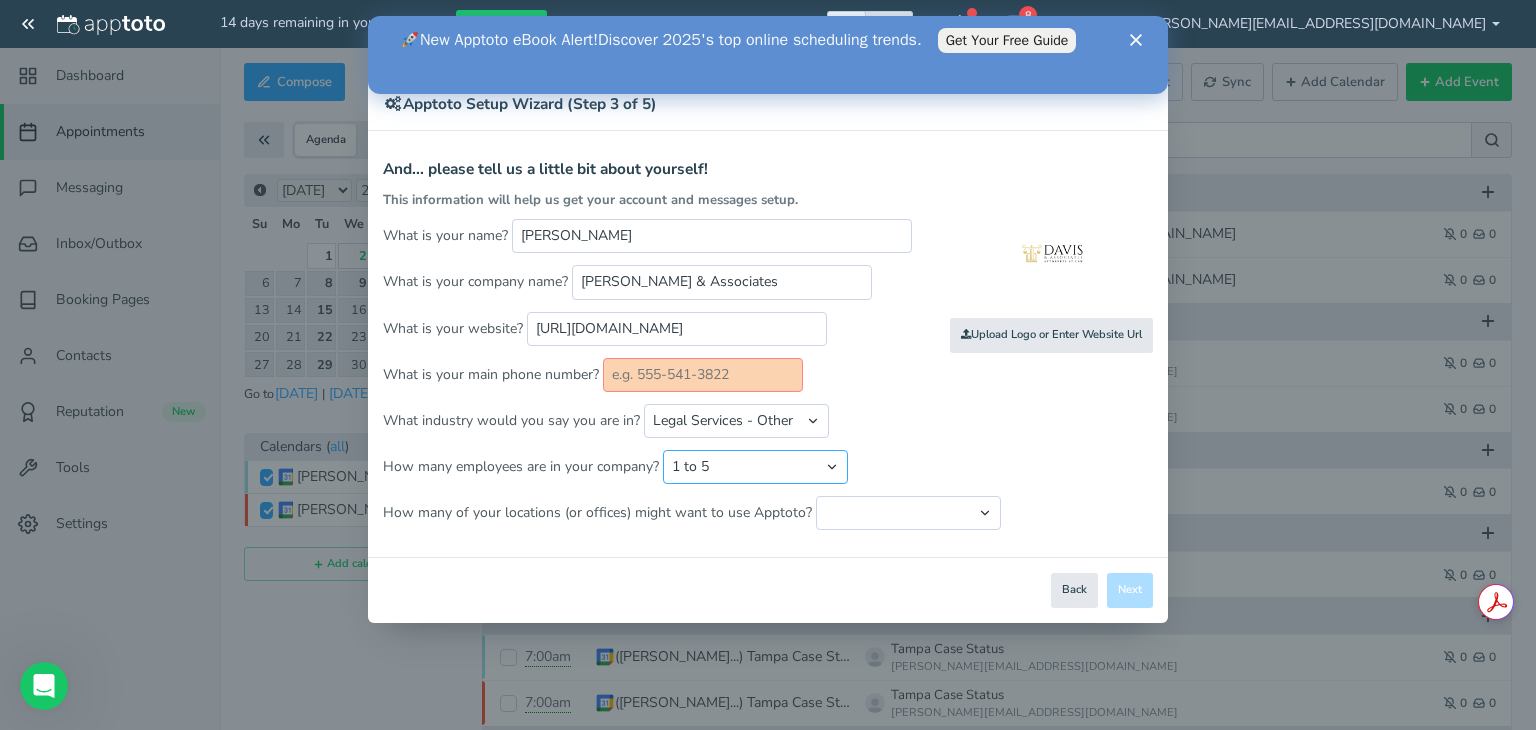 click on "Just me 1 to 5 6 to 10 11 to 25 26 to 50 51 to 100 101 to 500 501 to 1000 More than 1000" at bounding box center (755, 467) 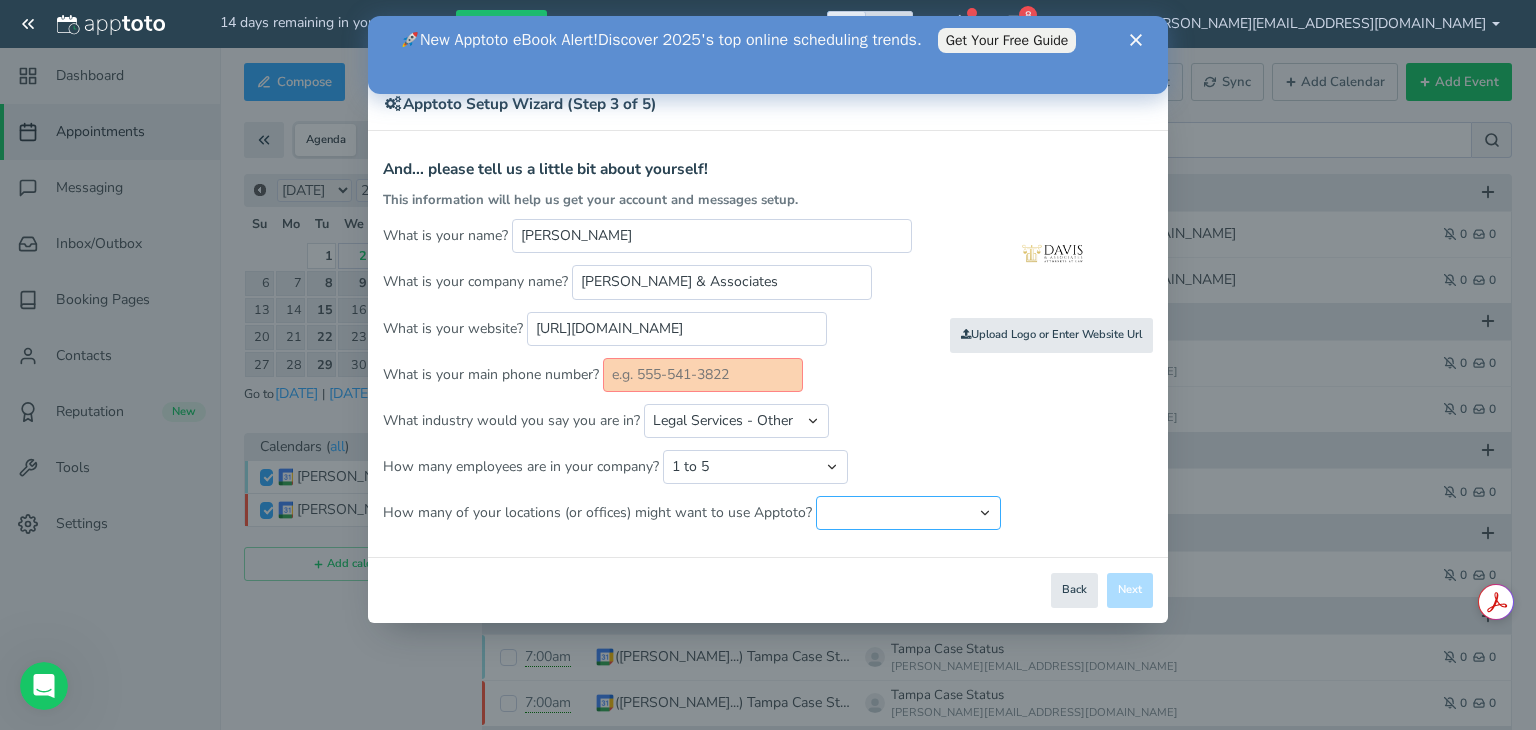 click on "Just one location 2 3 4 5 6 to 10 11 to 25 26 to 50 More than 50" at bounding box center [908, 513] 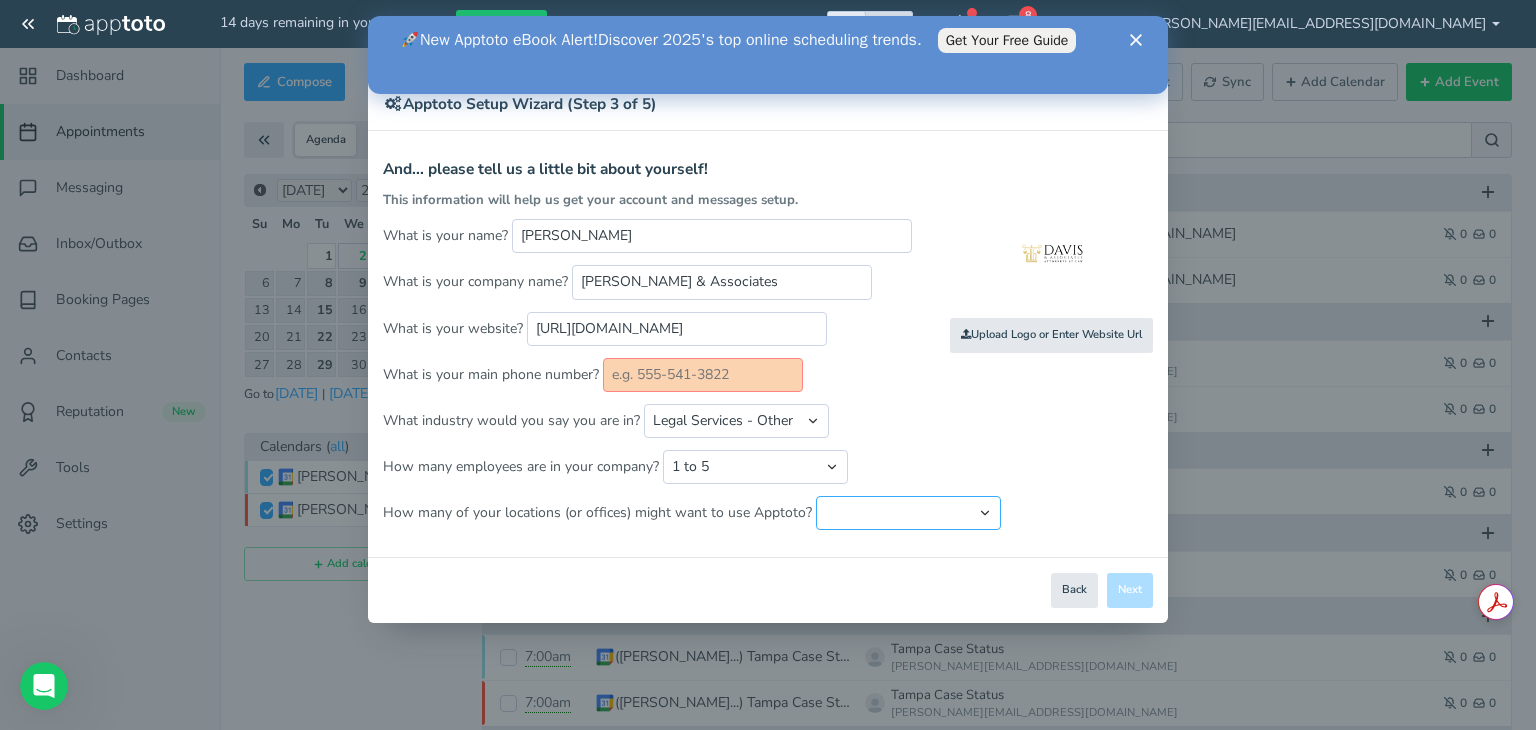 select on "string:1" 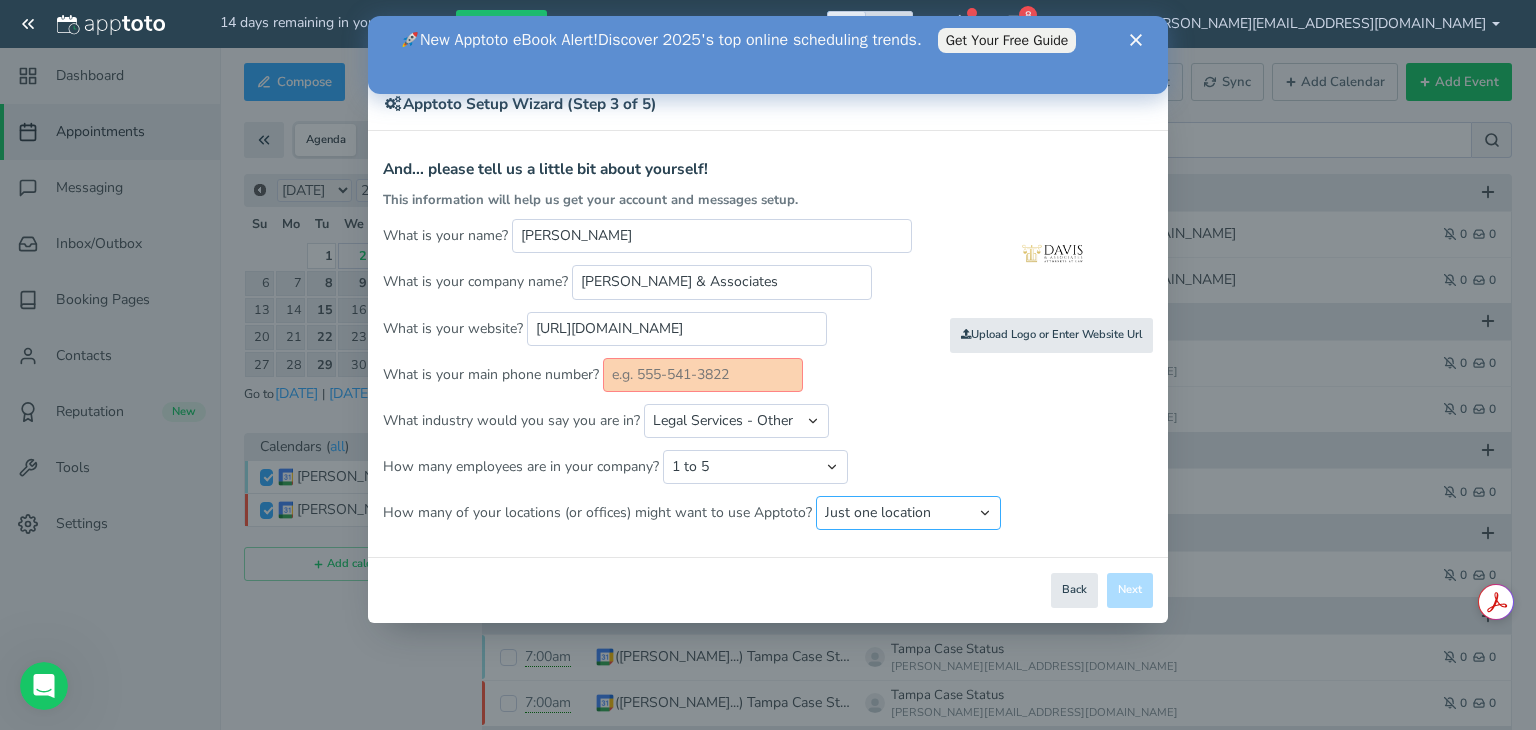 click on "Just one location 2 3 4 5 6 to 10 11 to 25 26 to 50 More than 50" at bounding box center (908, 513) 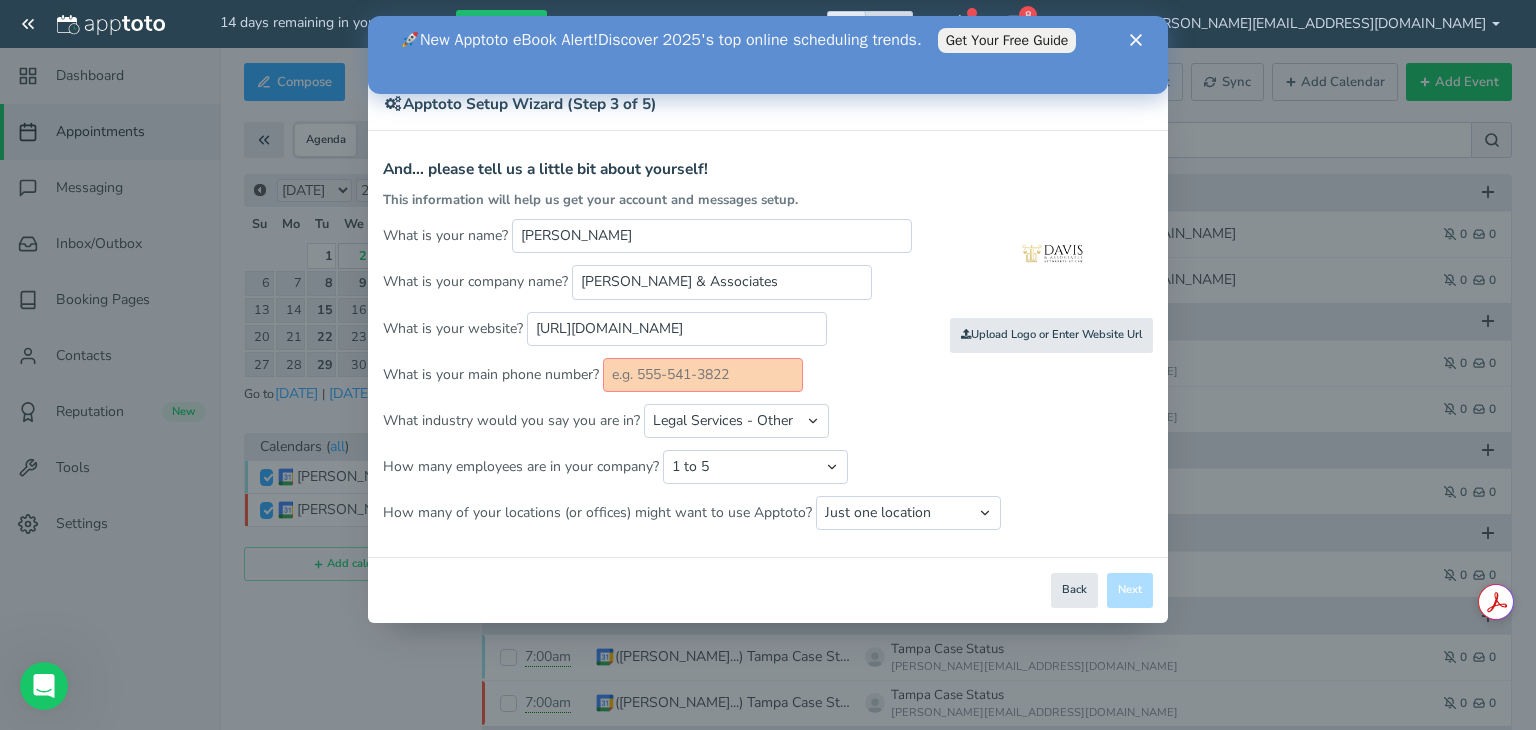 click at bounding box center [703, 375] 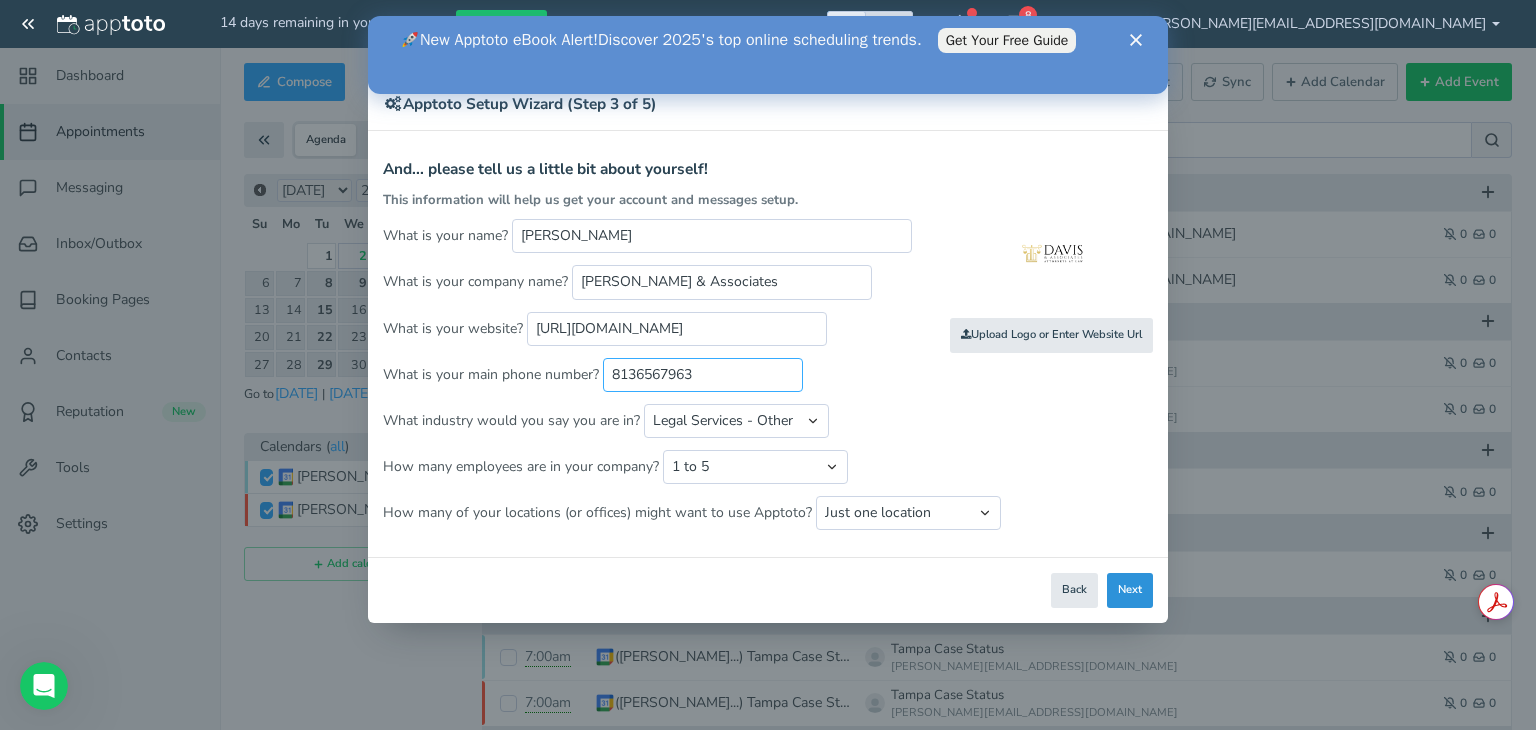 type on "8136567963" 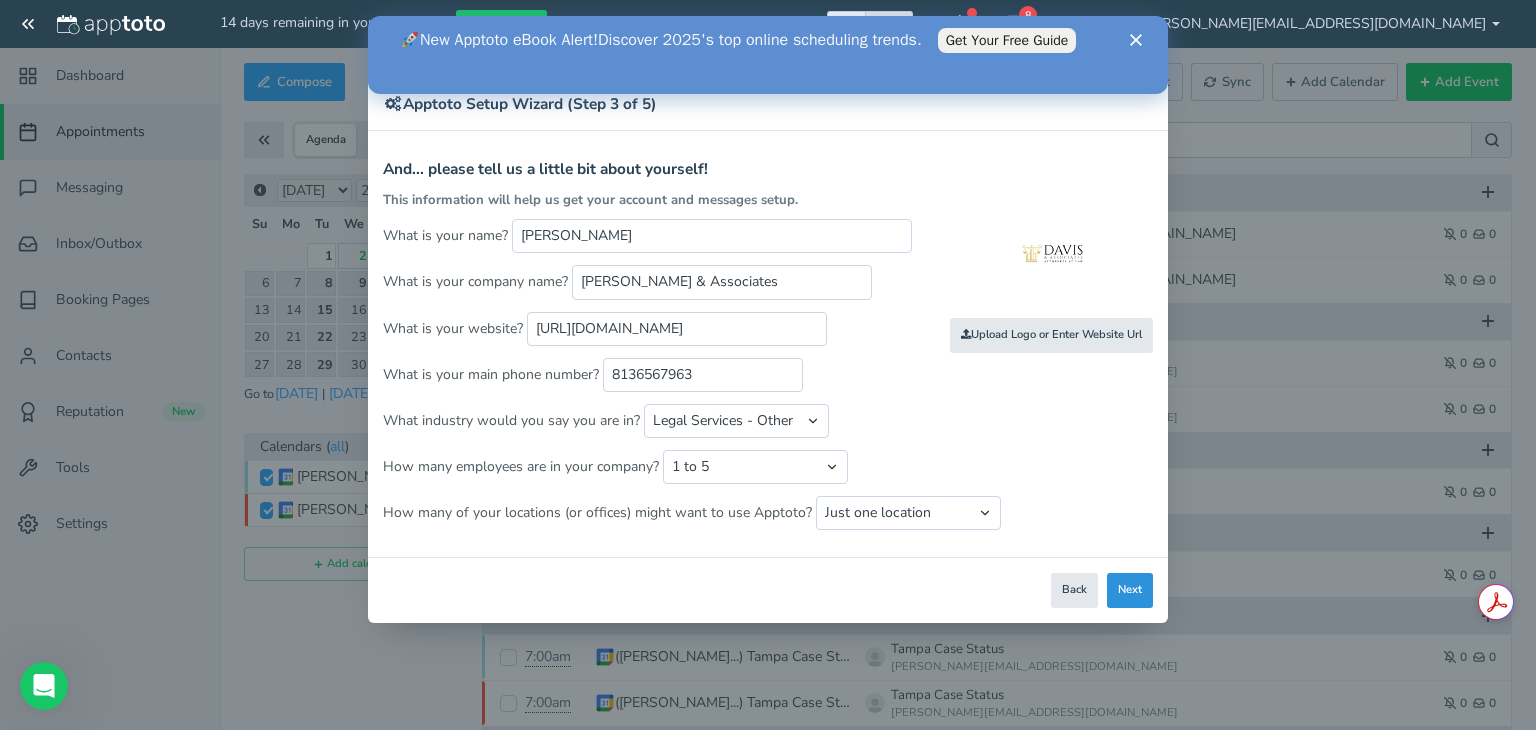 click on "Next" at bounding box center [1130, 590] 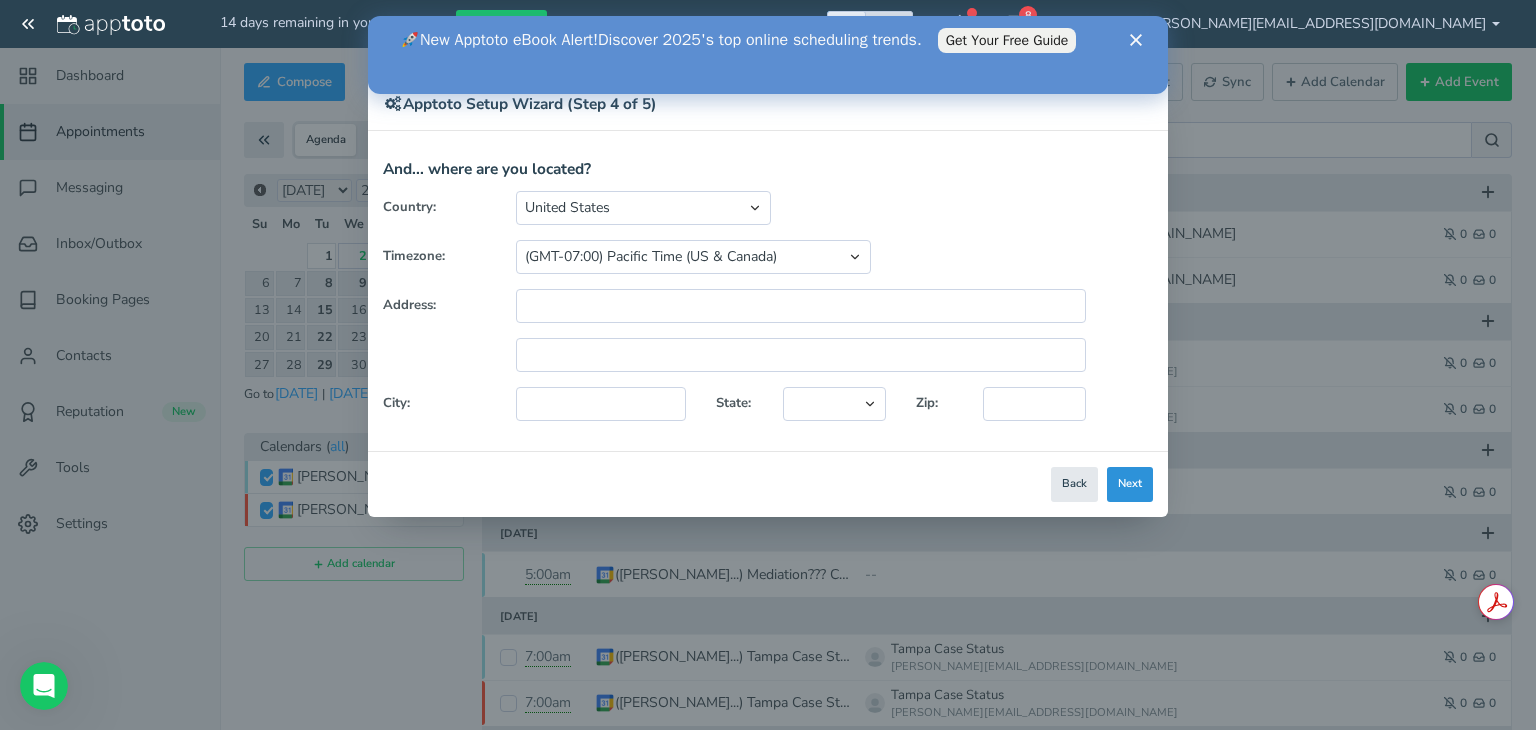 click on "Next" at bounding box center [1130, 484] 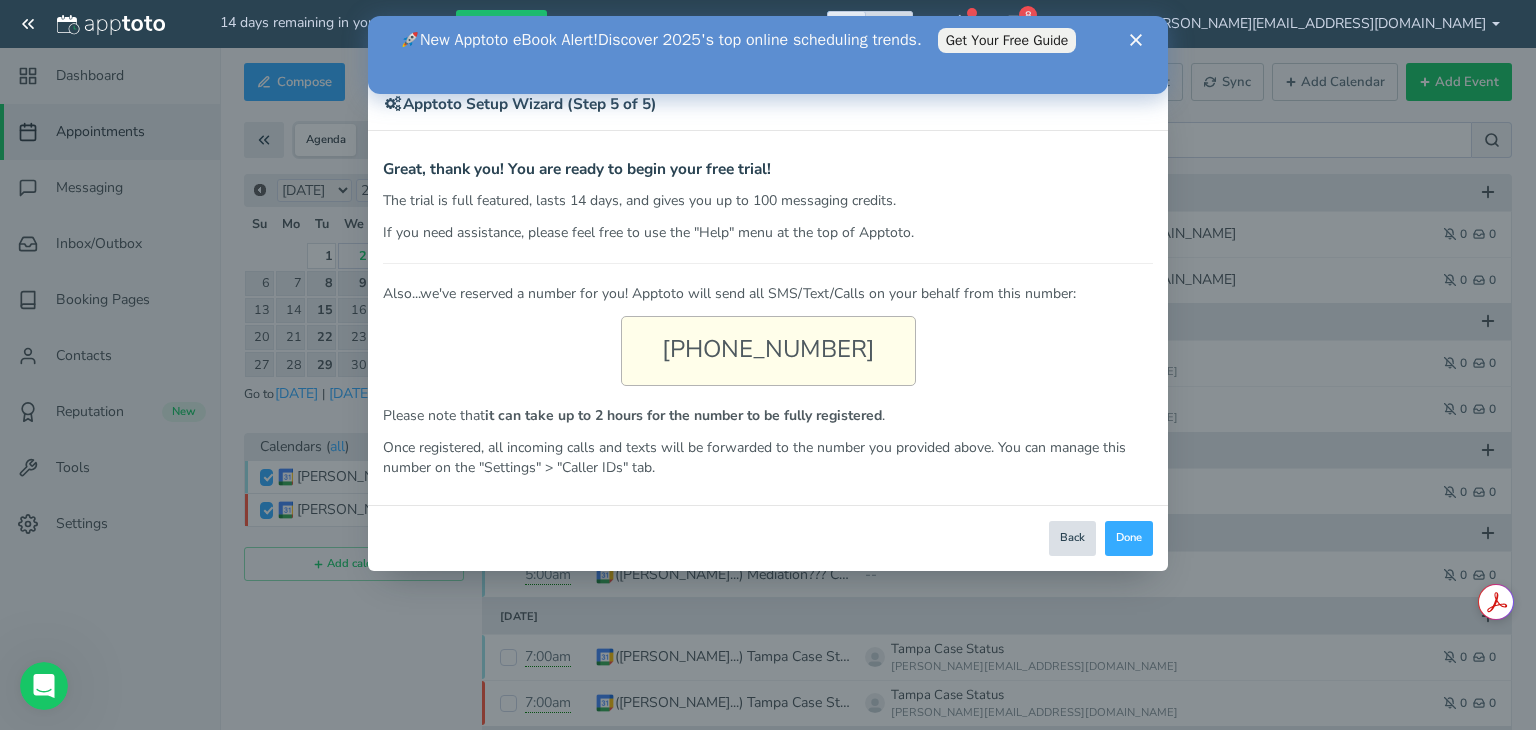 click on "Back" at bounding box center (1072, 538) 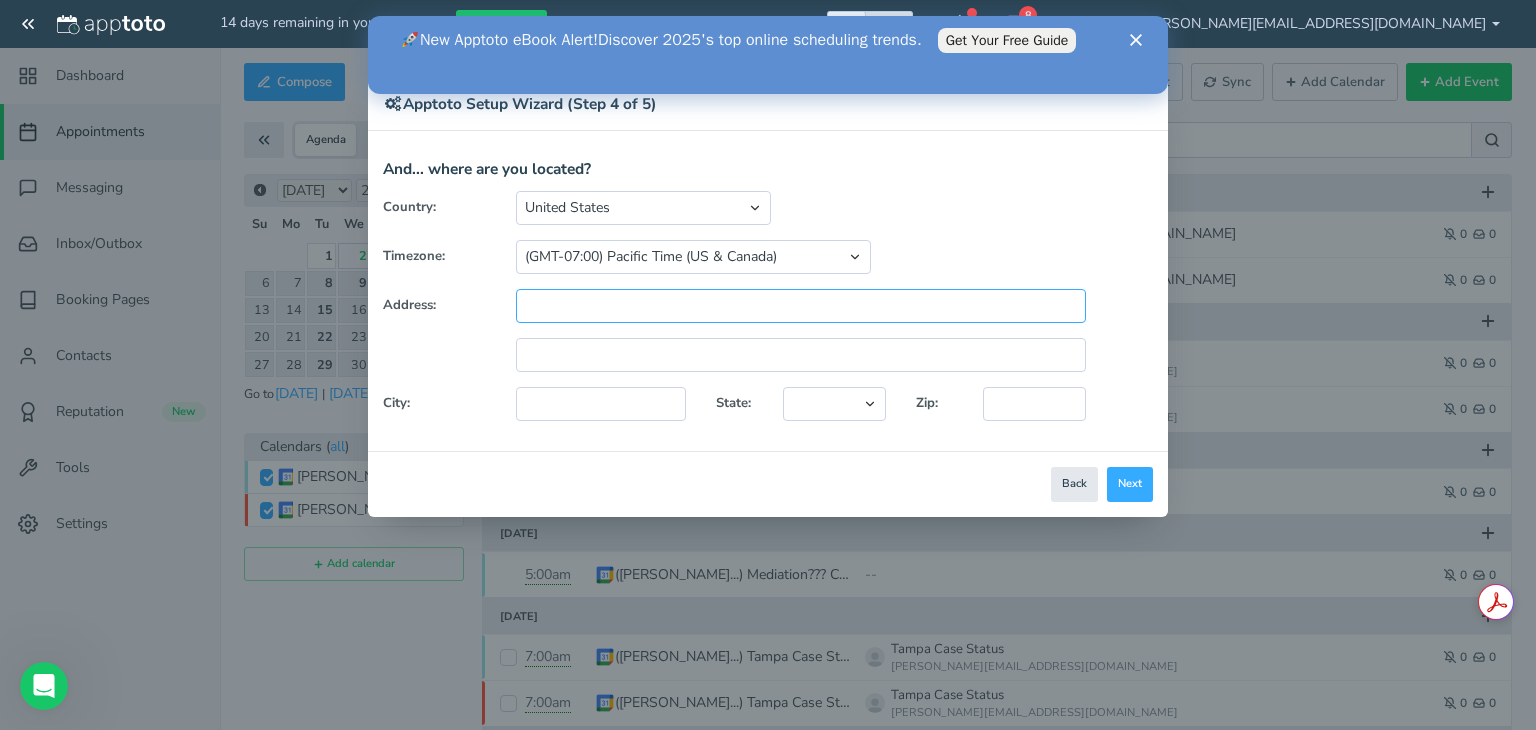 click at bounding box center (801, 306) 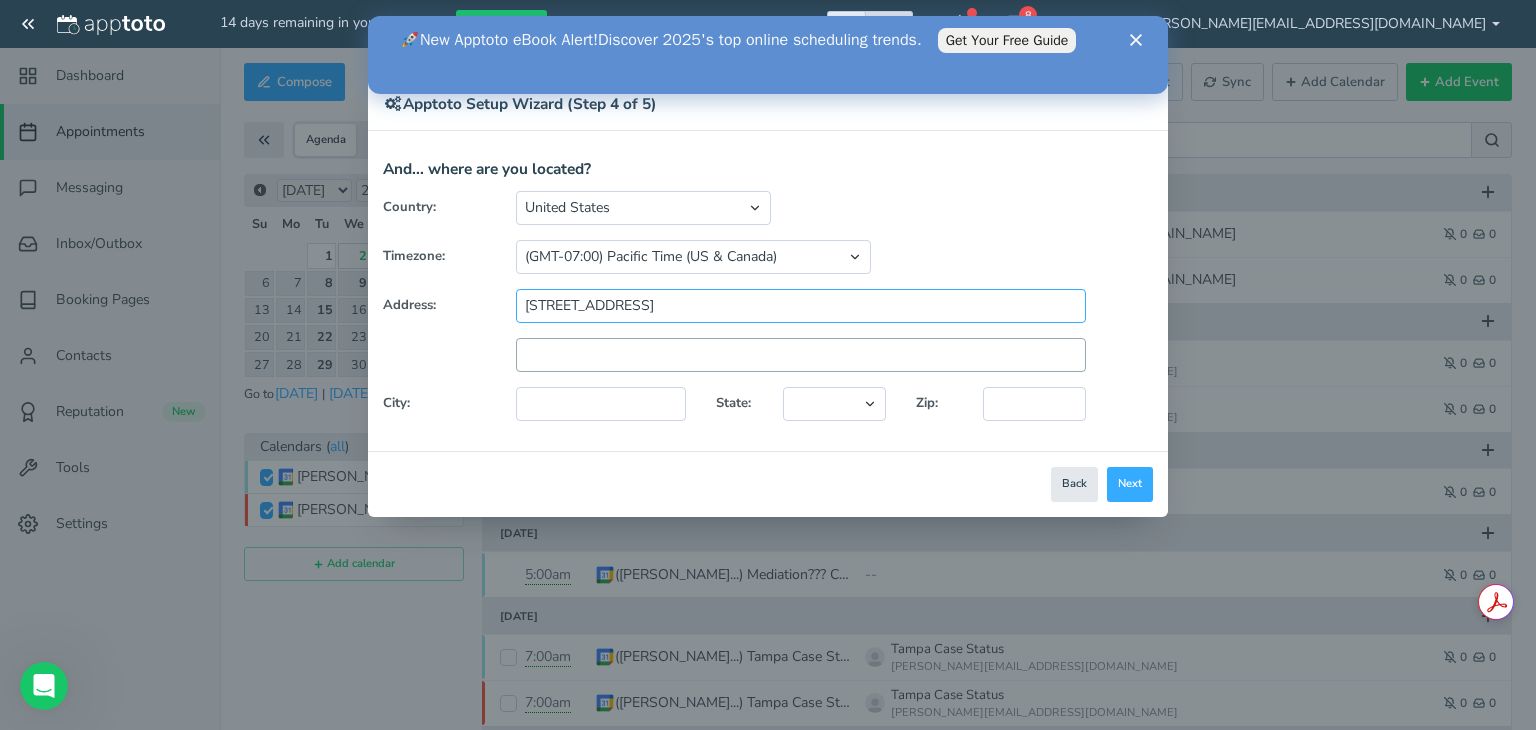 type on "[STREET_ADDRESS]" 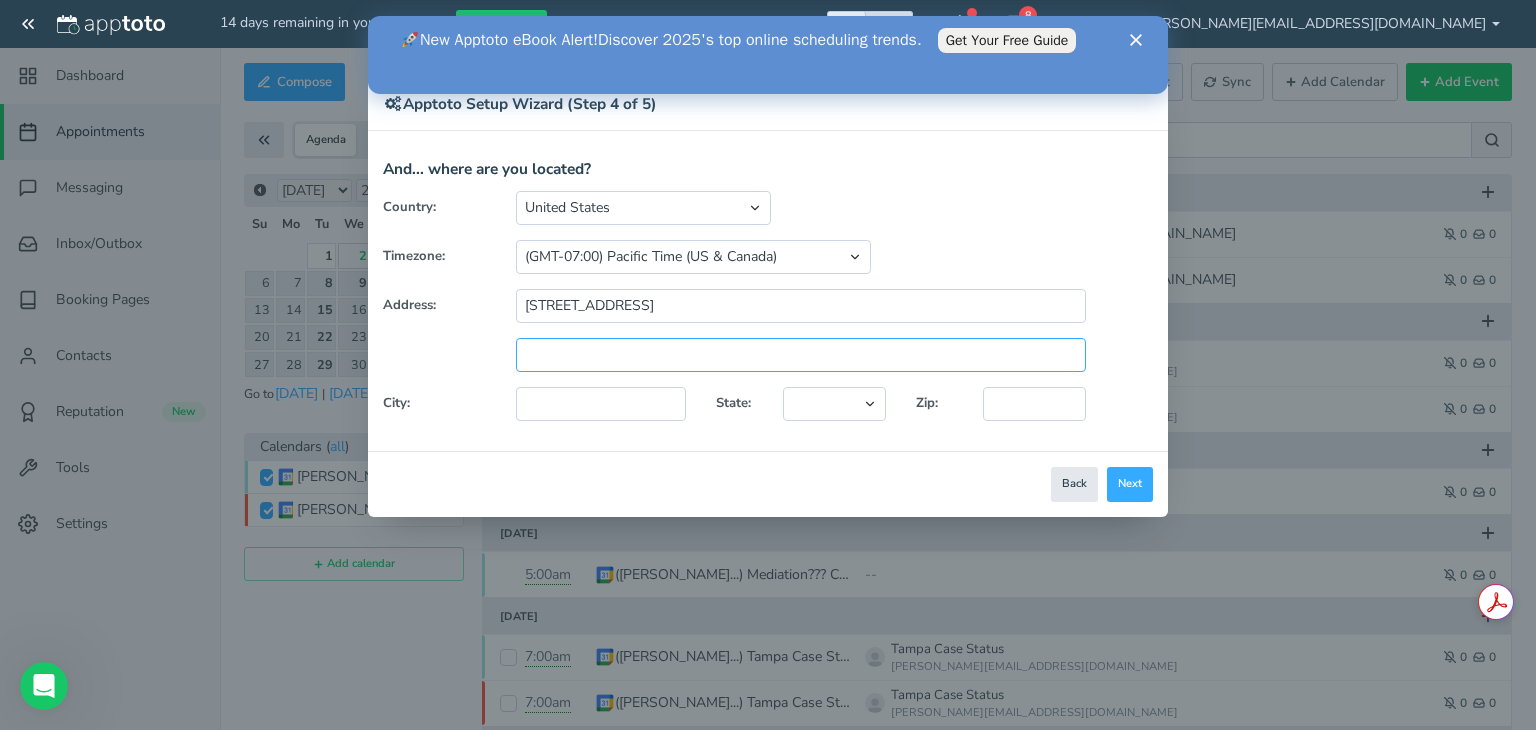 click at bounding box center (801, 355) 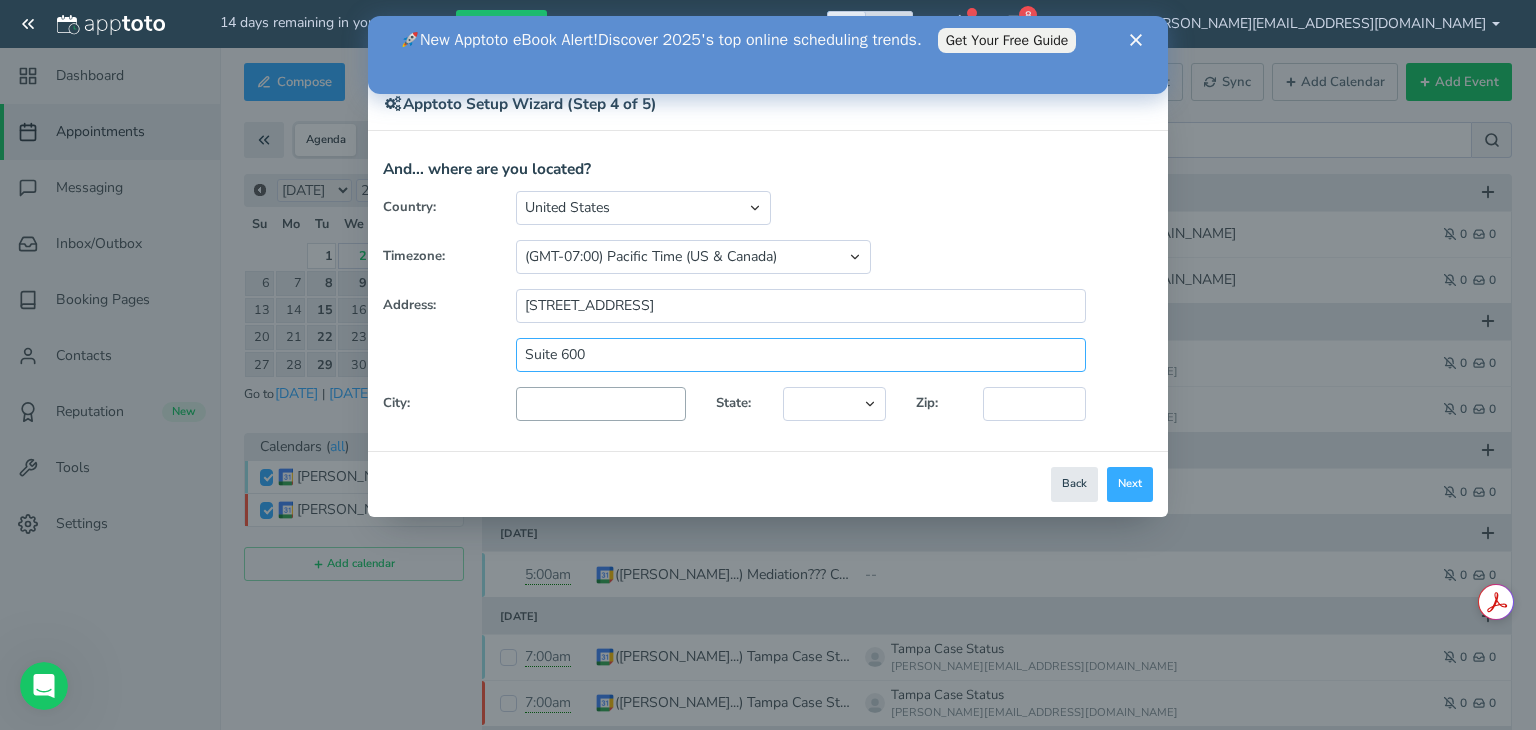 type on "Suite 600" 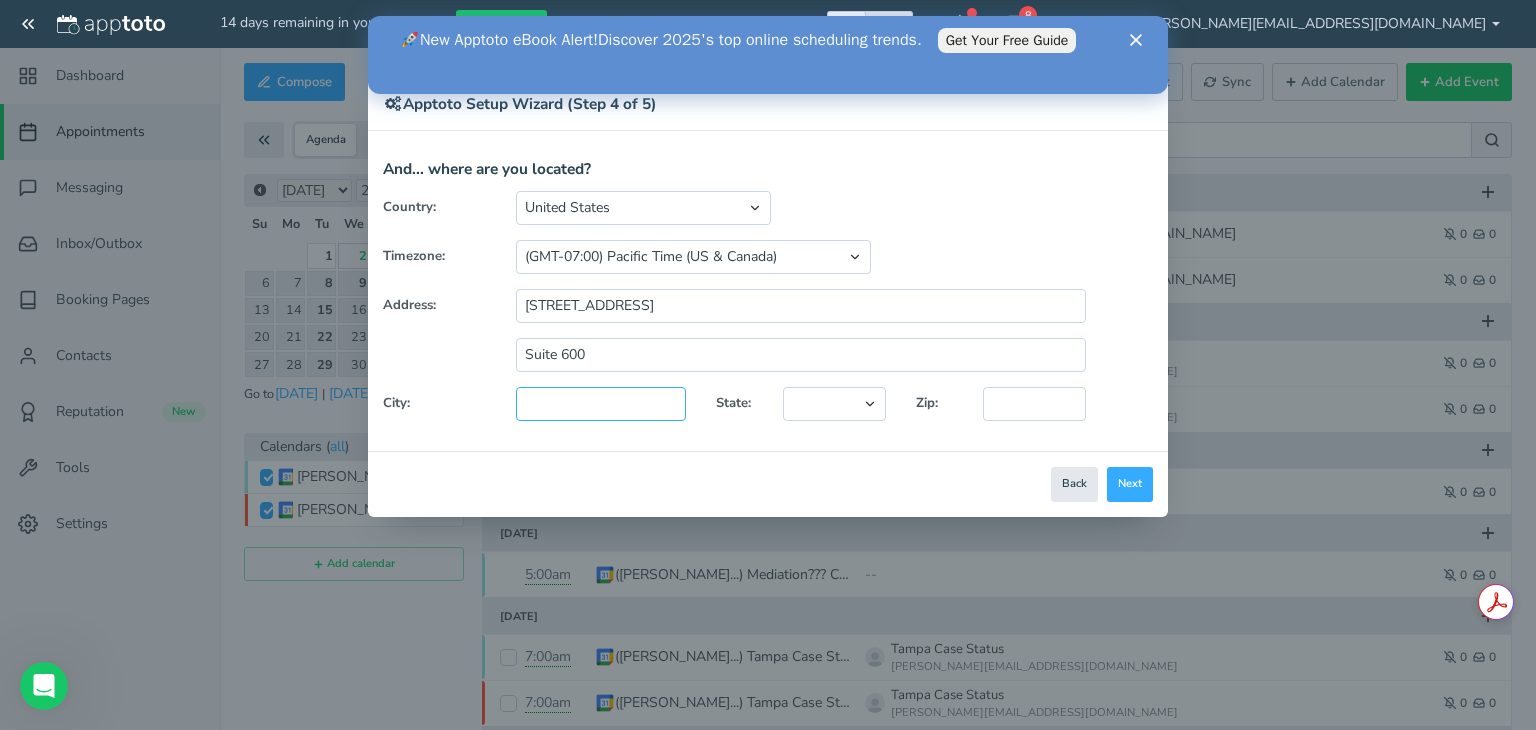 click at bounding box center [601, 404] 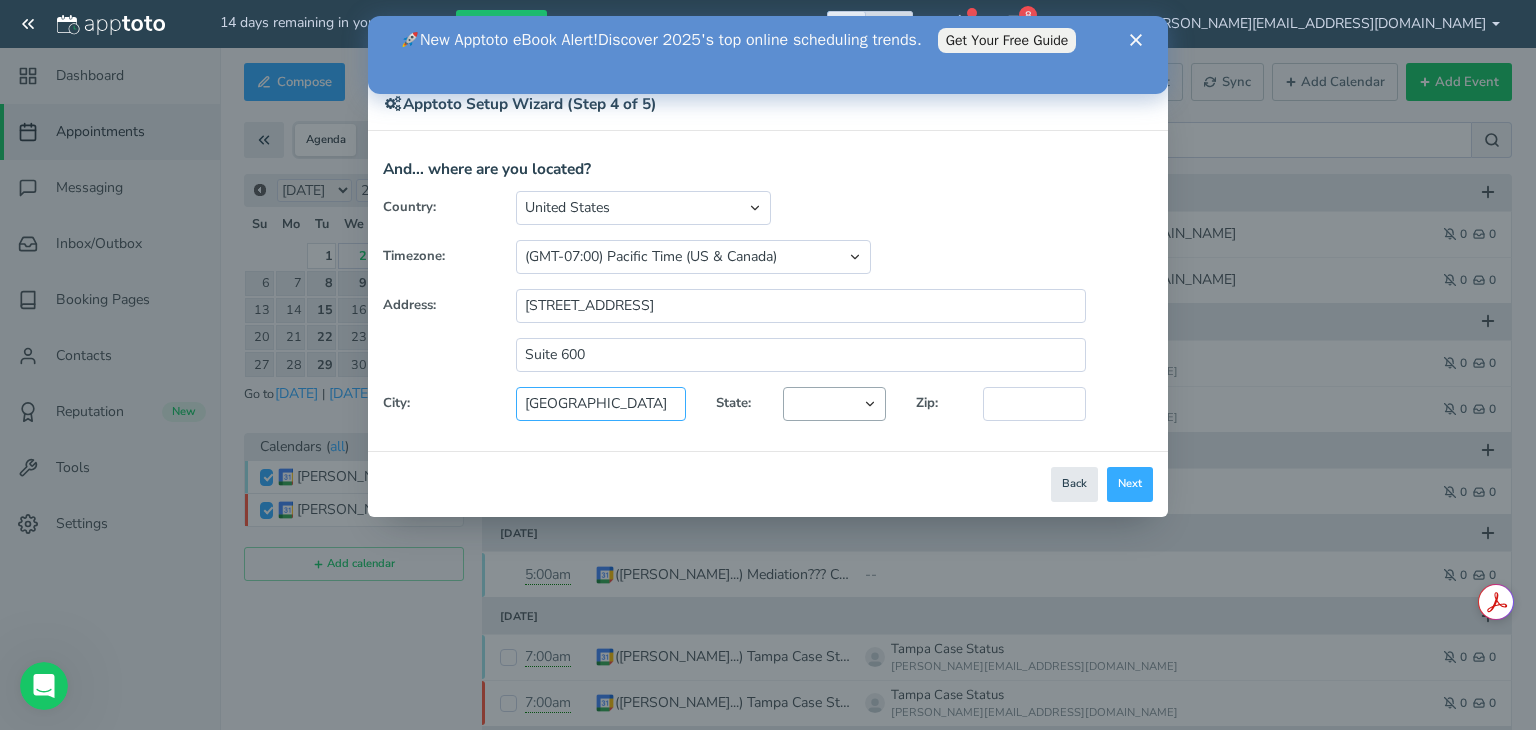 type on "[GEOGRAPHIC_DATA]" 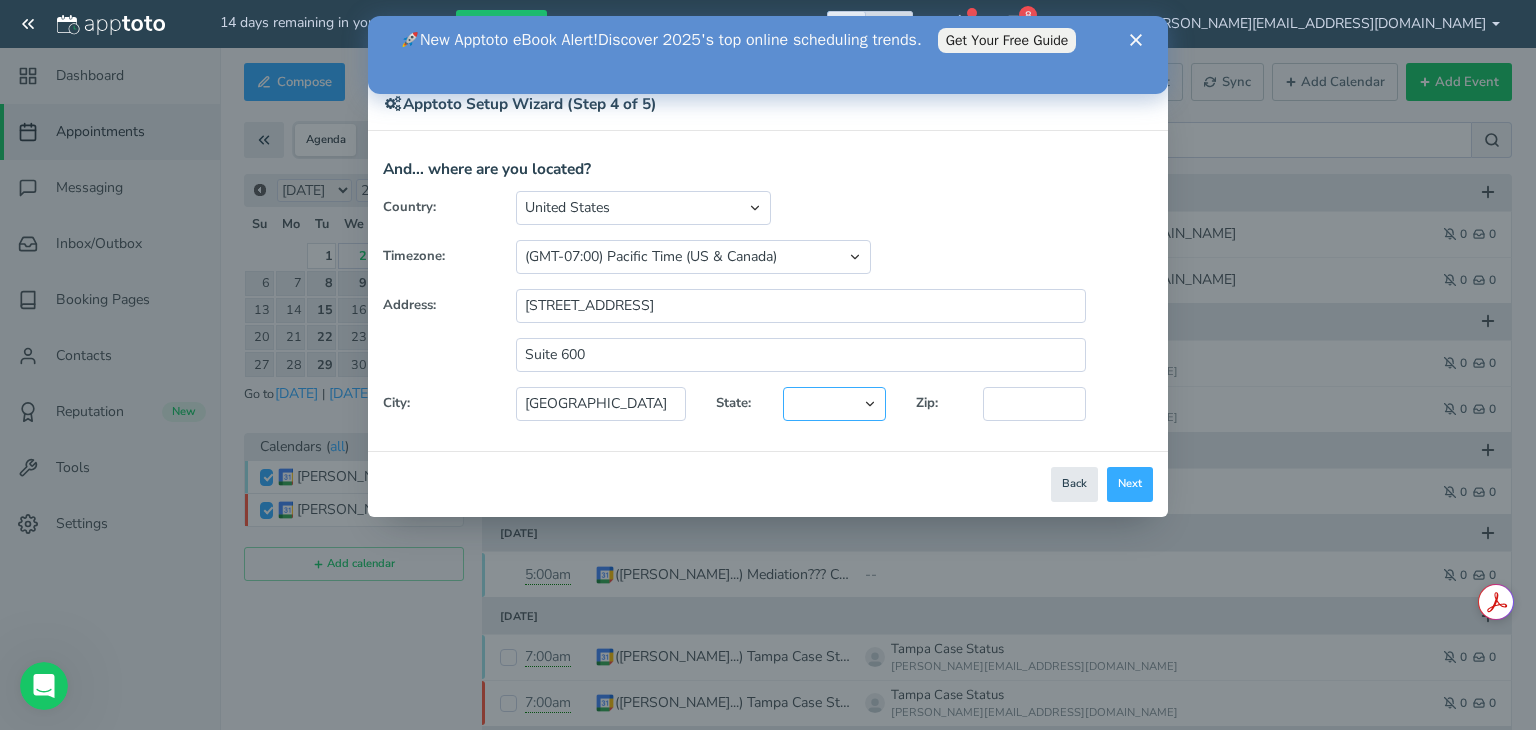 click on "[US_STATE] [US_STATE] [US_STATE] [US_STATE] [US_STATE] [US_STATE] [US_STATE] [US_STATE][GEOGRAPHIC_DATA] [US_STATE] [US_STATE] [US_STATE] [US_STATE] [US_STATE] [US_STATE] [US_STATE] [US_STATE] [US_STATE] [US_STATE] [US_STATE] [US_STATE] [US_STATE] [US_STATE] [US_STATE] [US_STATE] [US_STATE] [US_STATE] [US_STATE] [US_STATE] [US_STATE] [US_STATE] [US_STATE] [US_STATE] [US_STATE] [US_STATE] [US_STATE] [US_STATE] [US_STATE] [US_STATE] [US_STATE] [US_STATE] [US_STATE] [US_STATE] [US_STATE] [US_STATE] [US_STATE] [US_STATE] [US_STATE] [US_STATE] [US_STATE] [US_STATE] [US_STATE]" at bounding box center [834, 404] 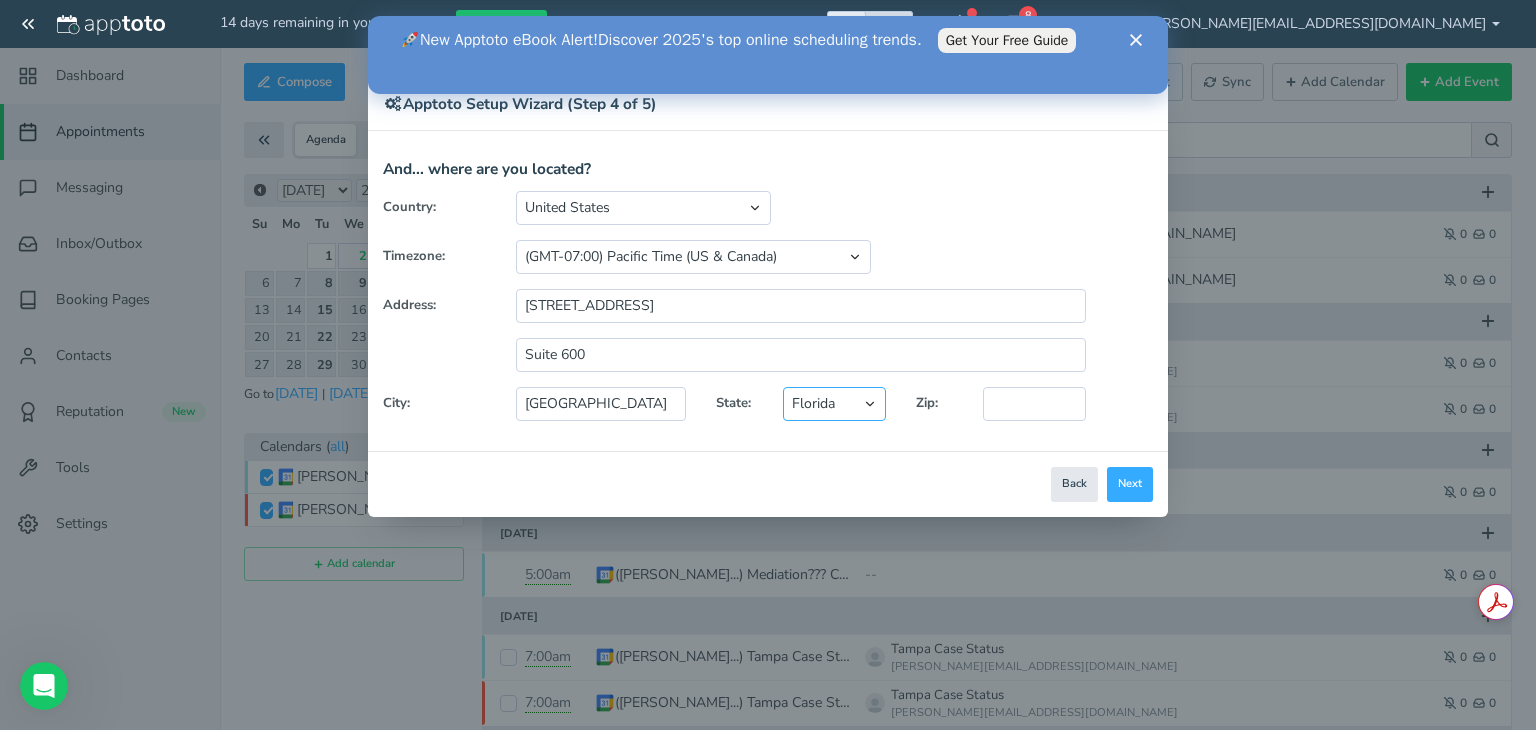click on "[US_STATE] [US_STATE] [US_STATE] [US_STATE] [US_STATE] [US_STATE] [US_STATE] [US_STATE][GEOGRAPHIC_DATA] [US_STATE] [US_STATE] [US_STATE] [US_STATE] [US_STATE] [US_STATE] [US_STATE] [US_STATE] [US_STATE] [US_STATE] [US_STATE] [US_STATE] [US_STATE] [US_STATE] [US_STATE] [US_STATE] [US_STATE] [US_STATE] [US_STATE] [US_STATE] [US_STATE] [US_STATE] [US_STATE] [US_STATE] [US_STATE] [US_STATE] [US_STATE] [US_STATE] [US_STATE] [US_STATE] [US_STATE] [US_STATE] [US_STATE] [US_STATE] [US_STATE] [US_STATE] [US_STATE] [US_STATE] [US_STATE] [US_STATE] [US_STATE] [US_STATE] [US_STATE]" at bounding box center (834, 404) 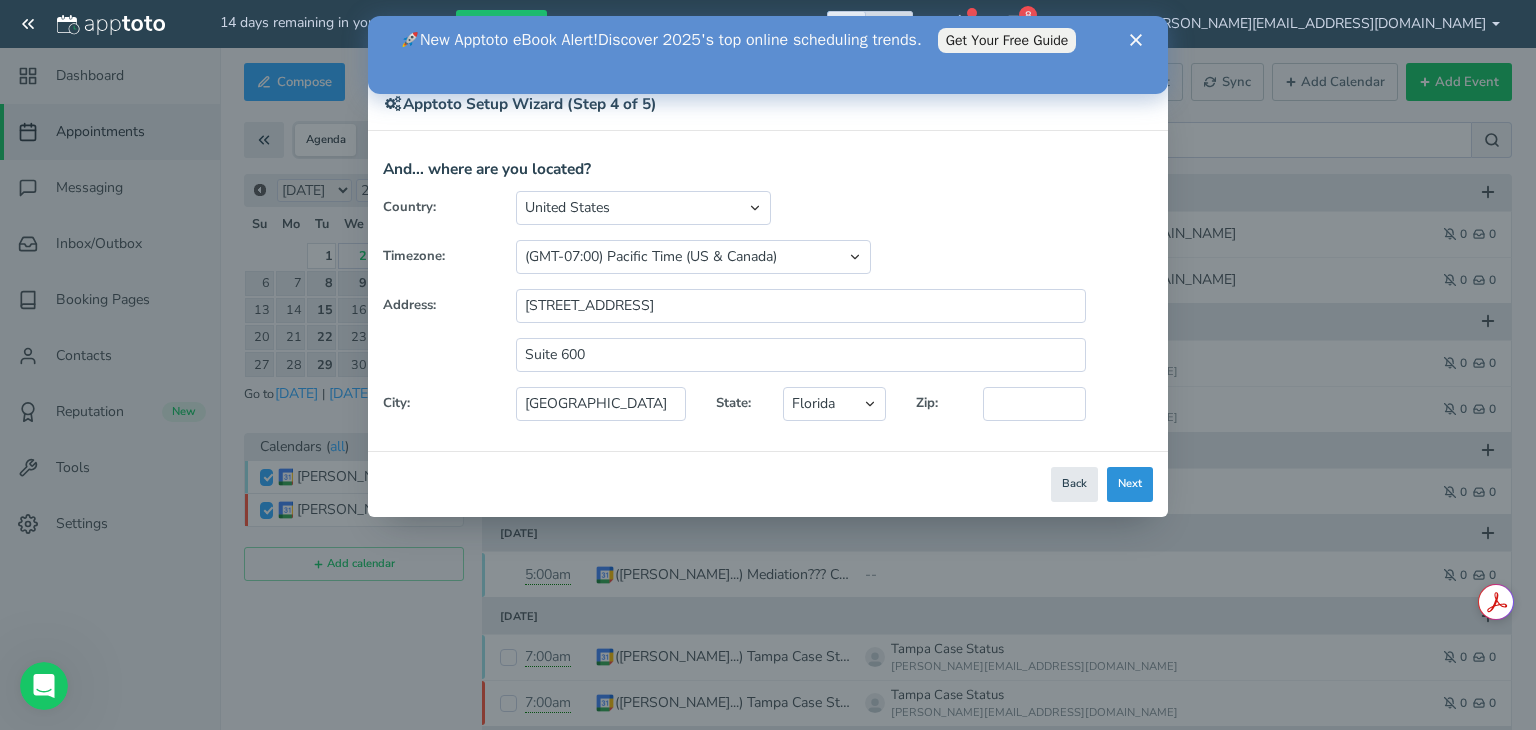 click on "Next" at bounding box center [1130, 484] 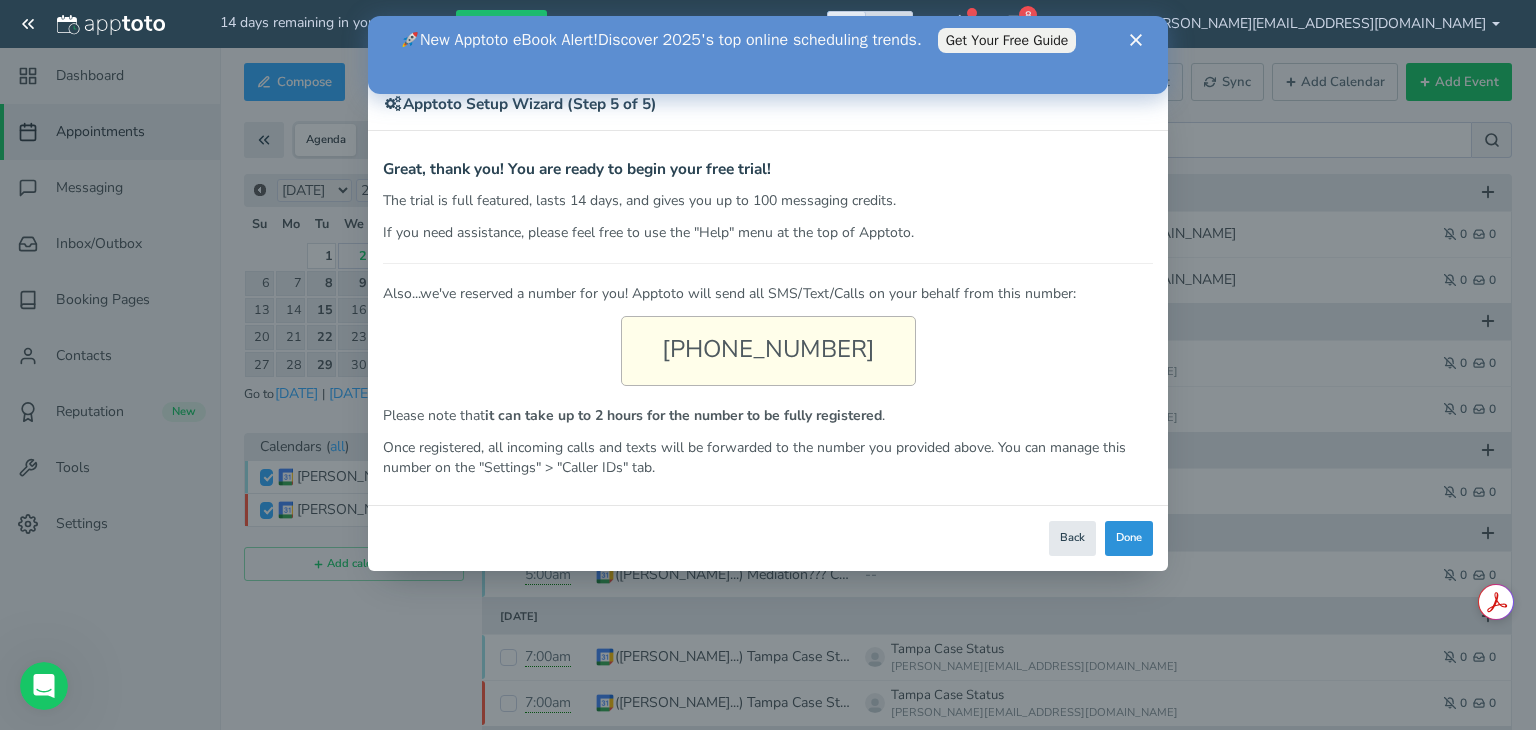 click on "Done" at bounding box center [1129, 538] 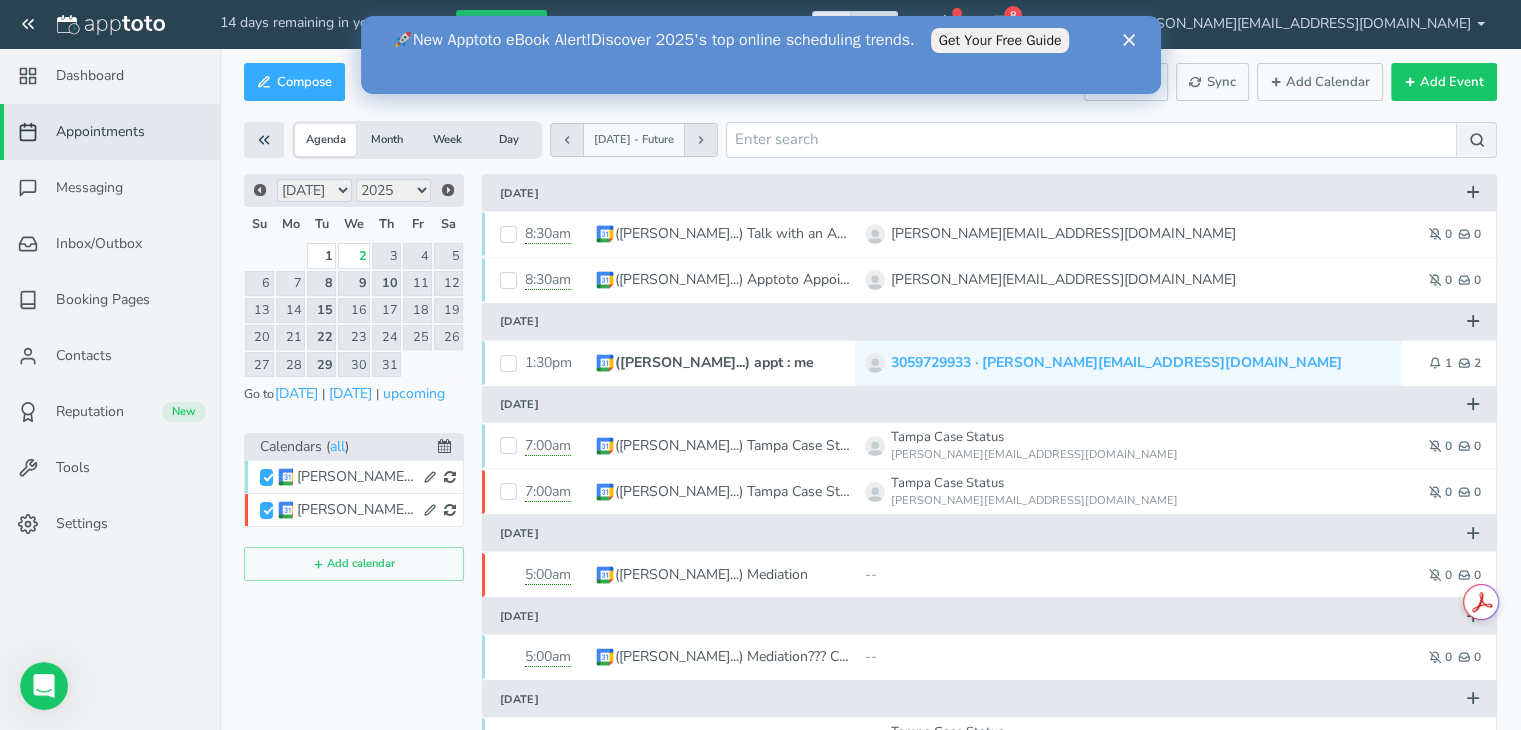 click on "Appointments" at bounding box center (100, 132) 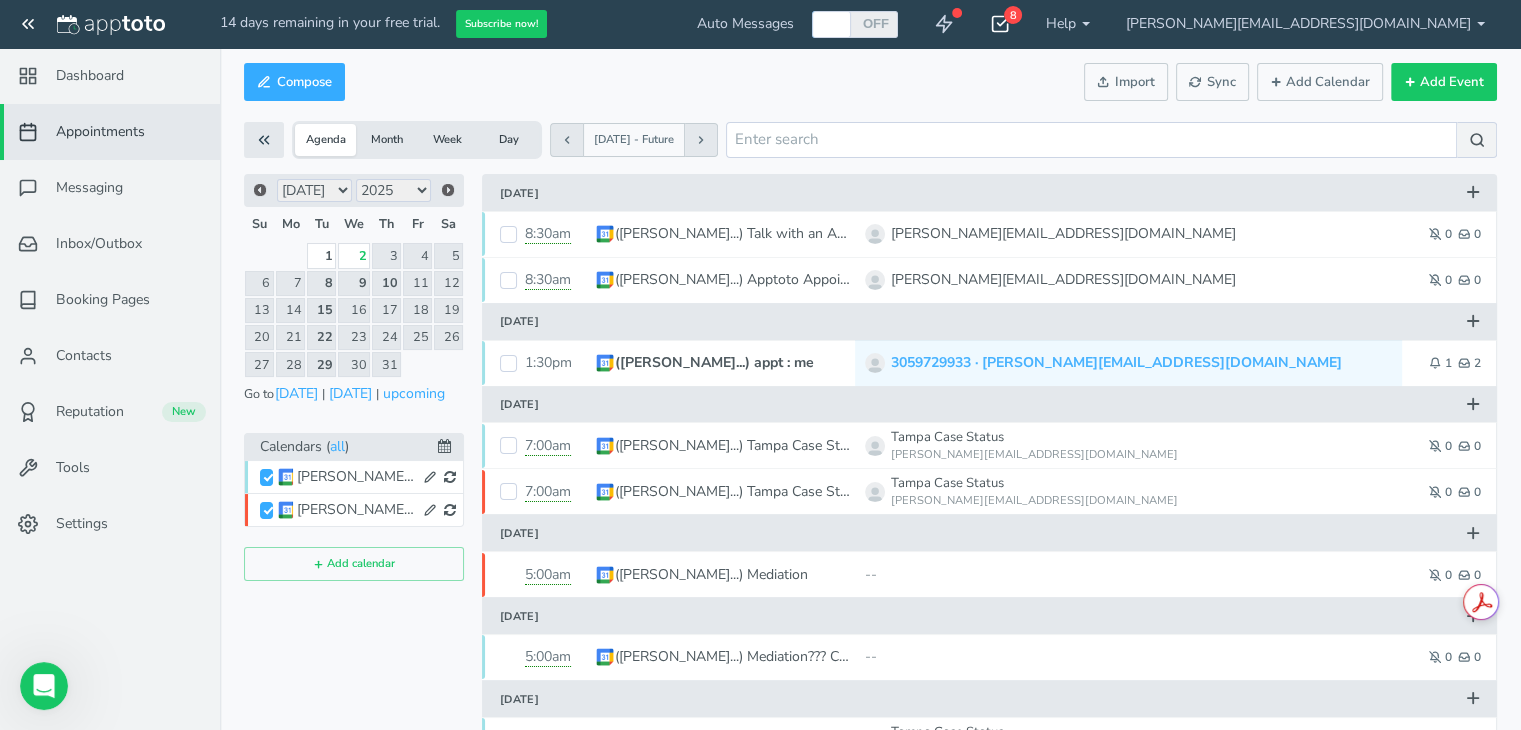 click 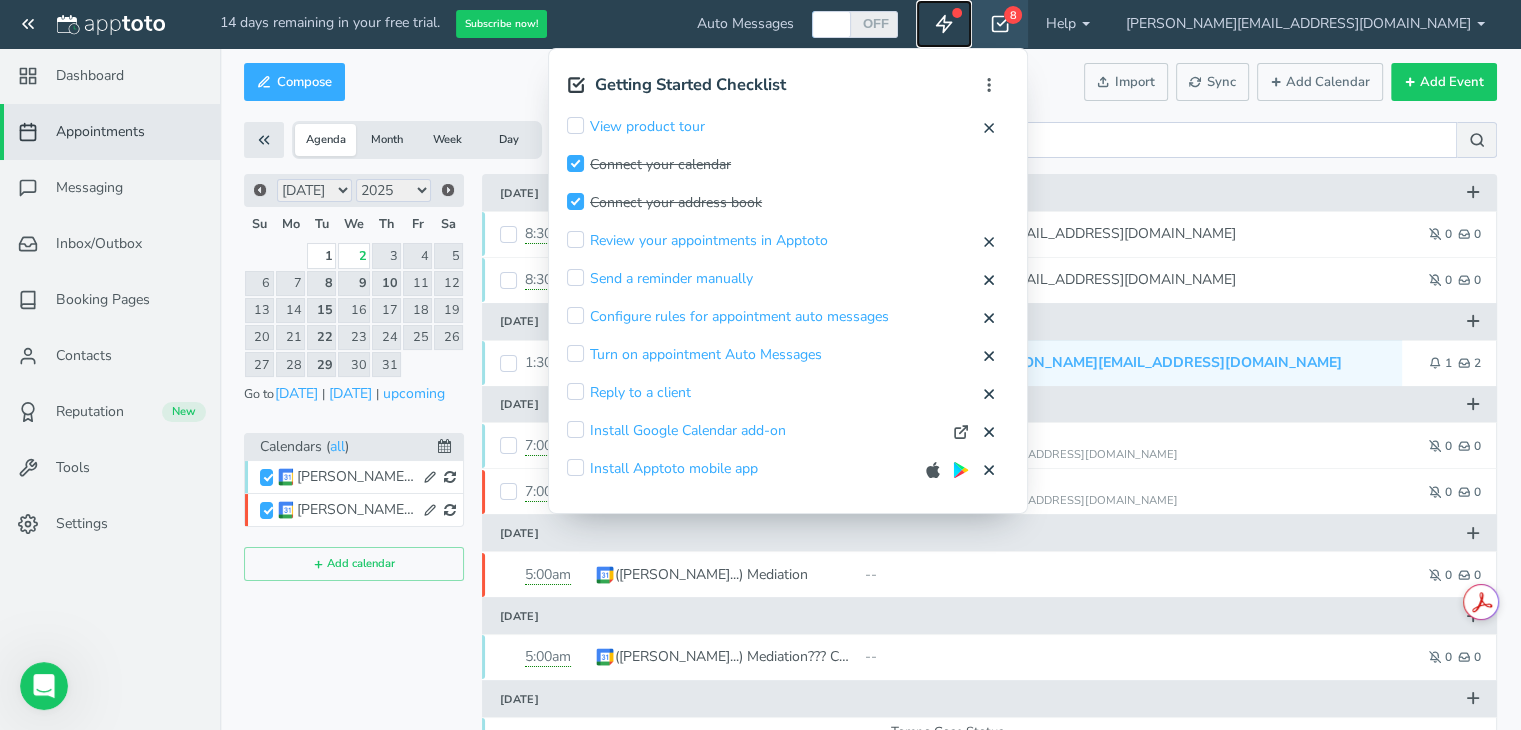 click 